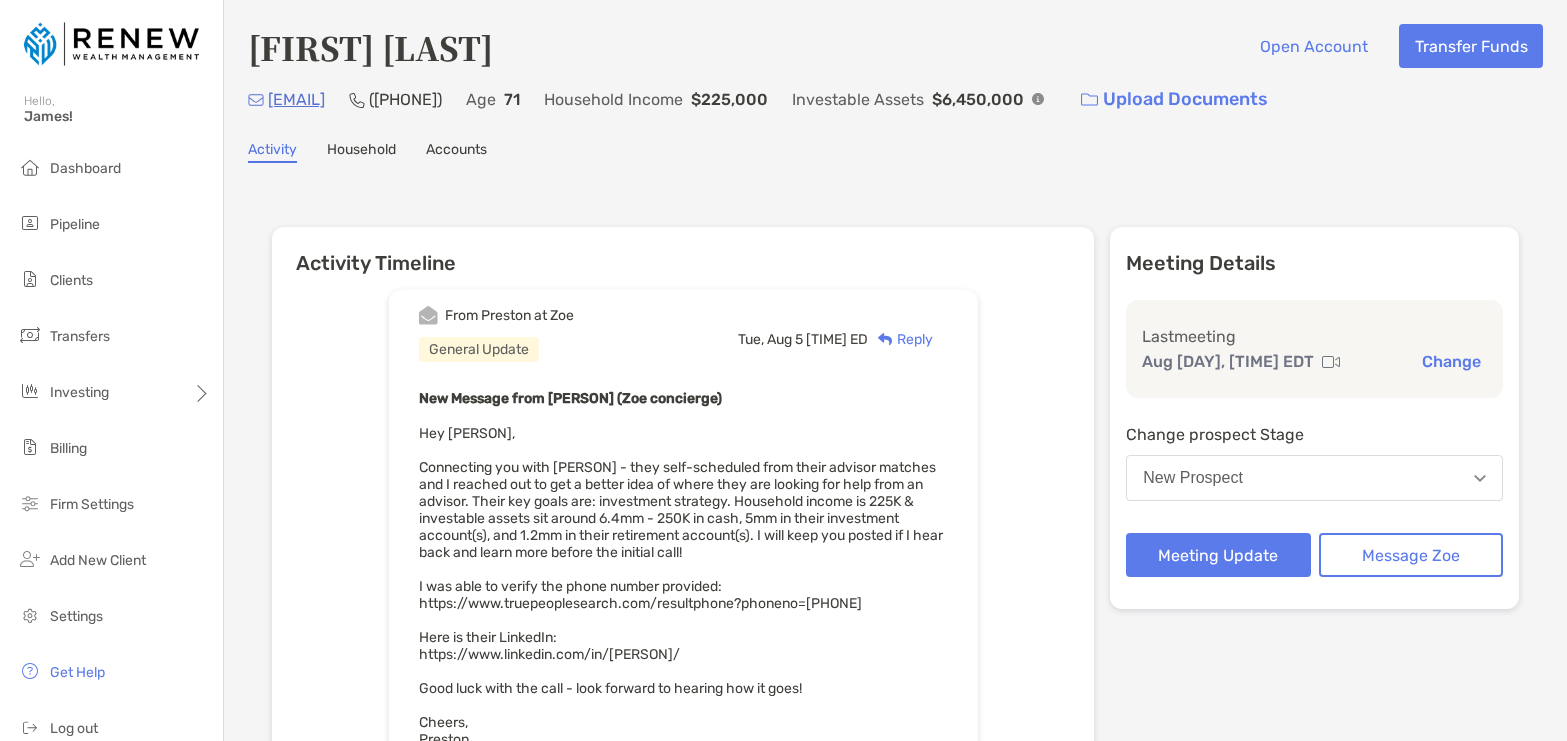 scroll, scrollTop: 0, scrollLeft: 0, axis: both 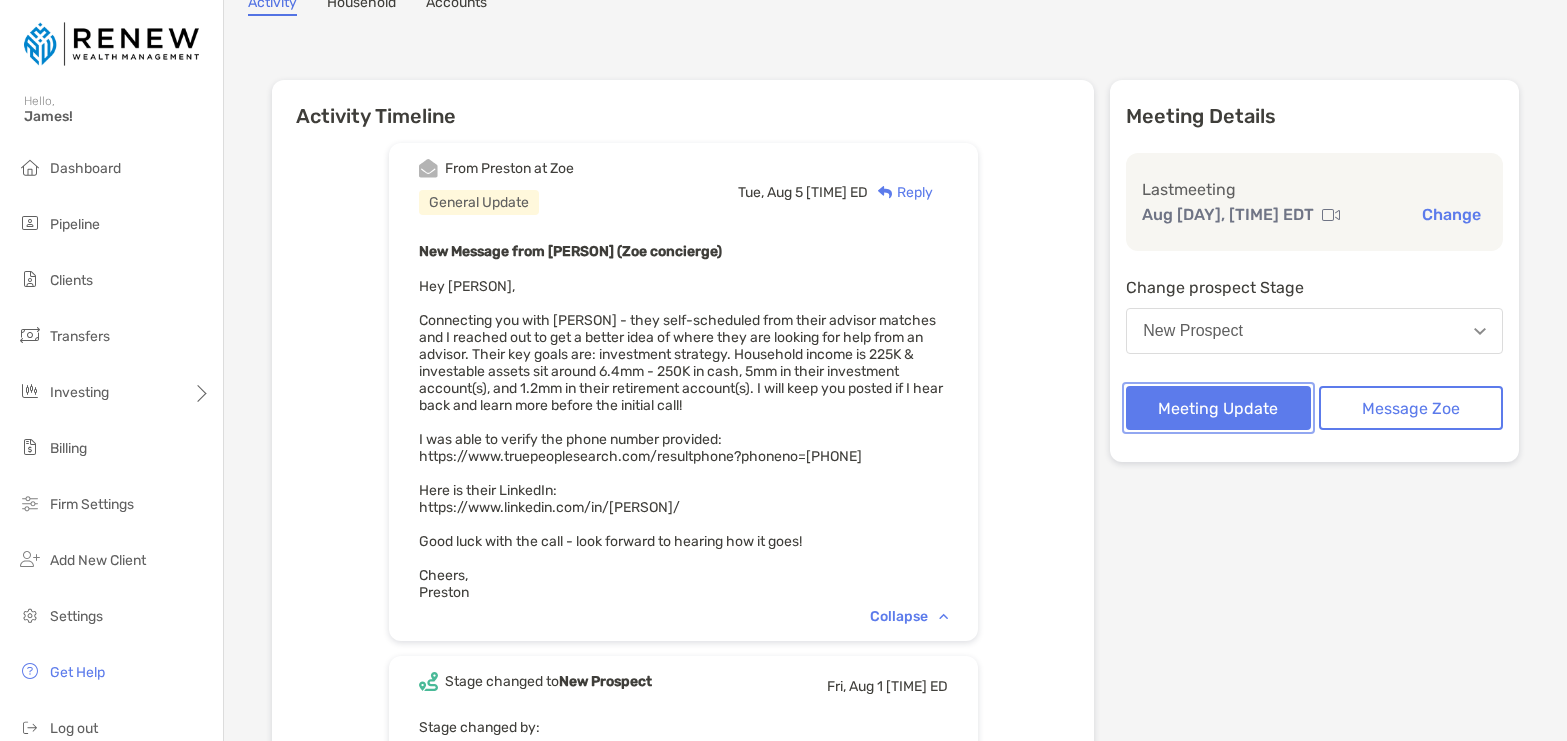click on "Meeting Update" at bounding box center (1218, 408) 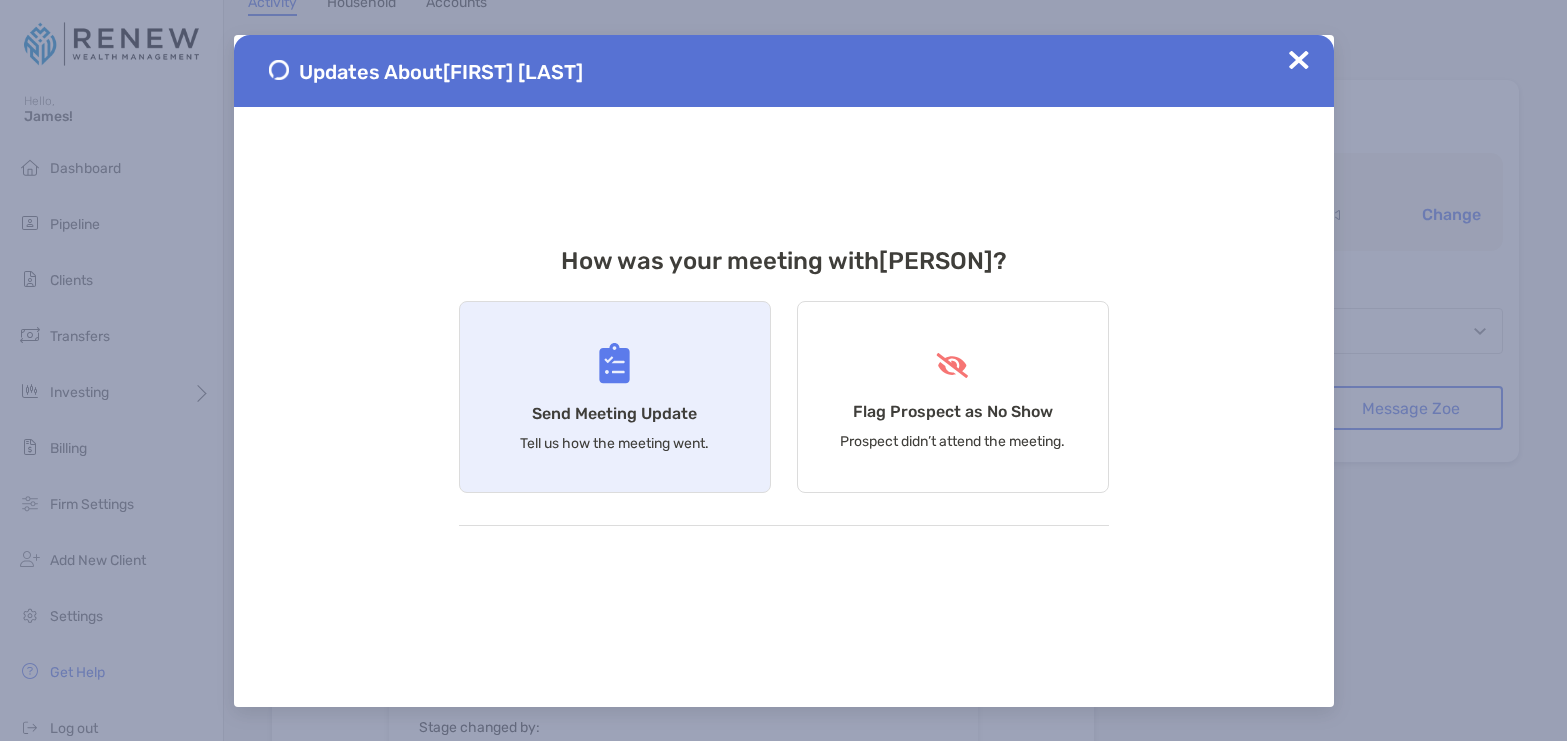 click on "Send Meeting Update Tell us how the meeting went." at bounding box center [615, 397] 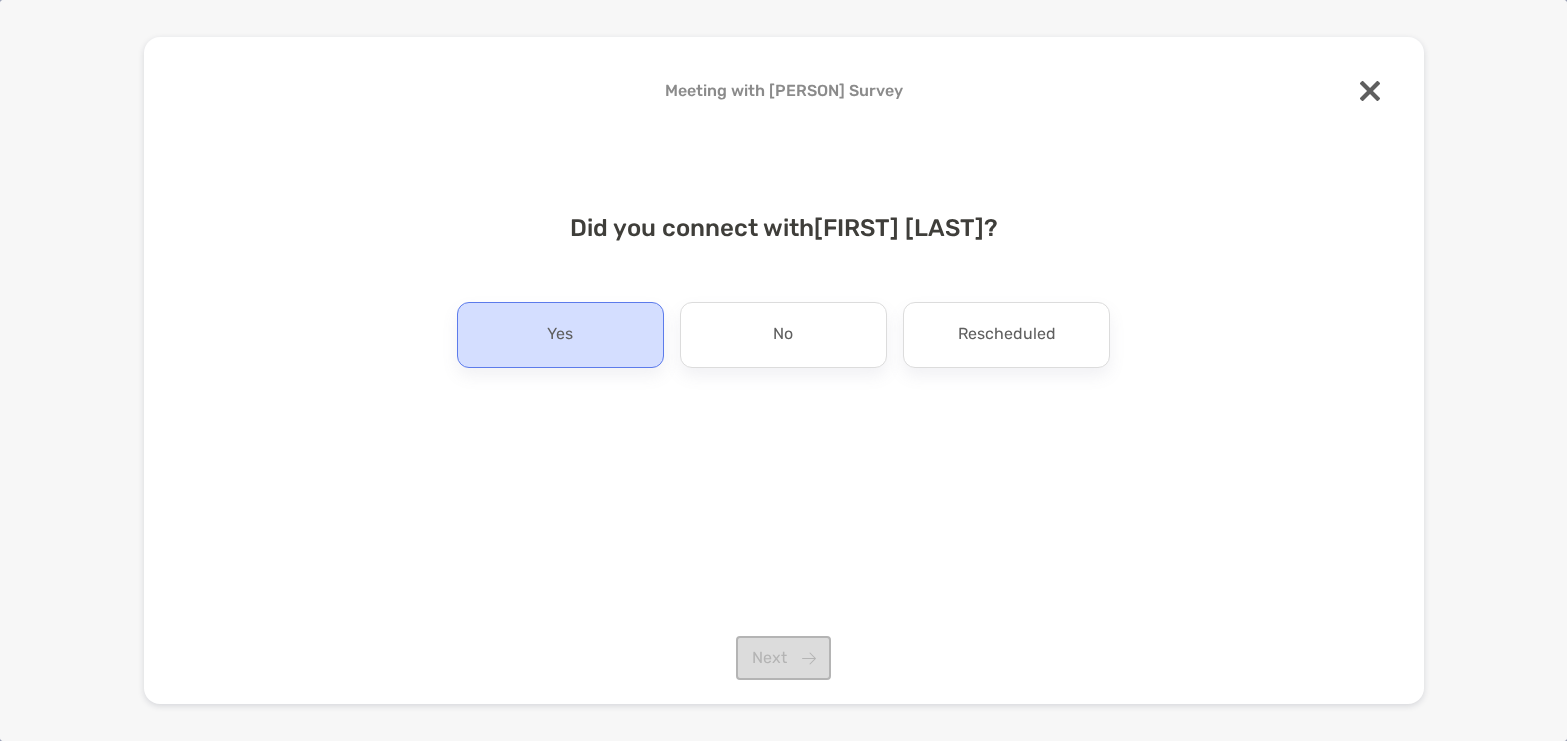 click on "Yes" at bounding box center [560, 335] 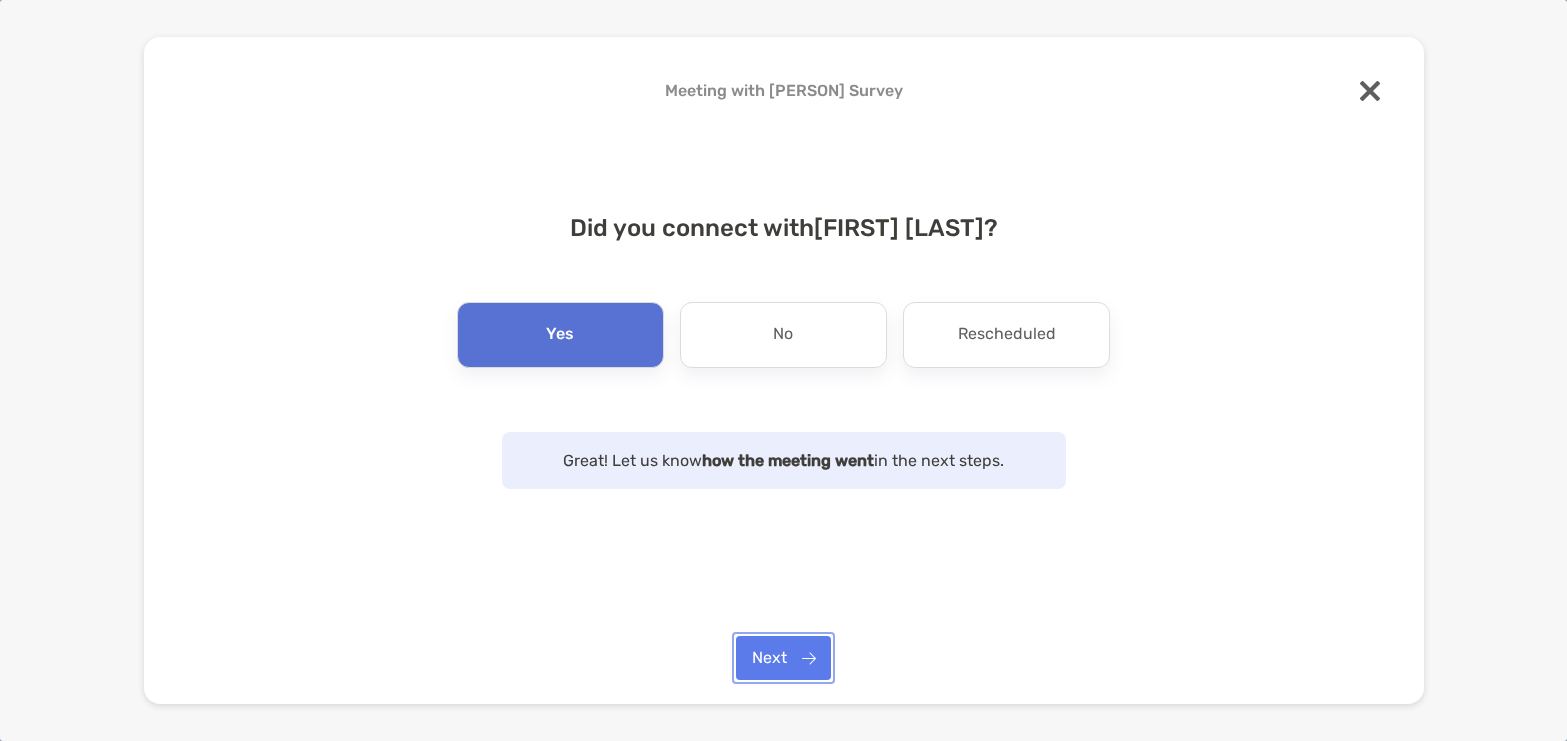 click on "Next" at bounding box center (783, 658) 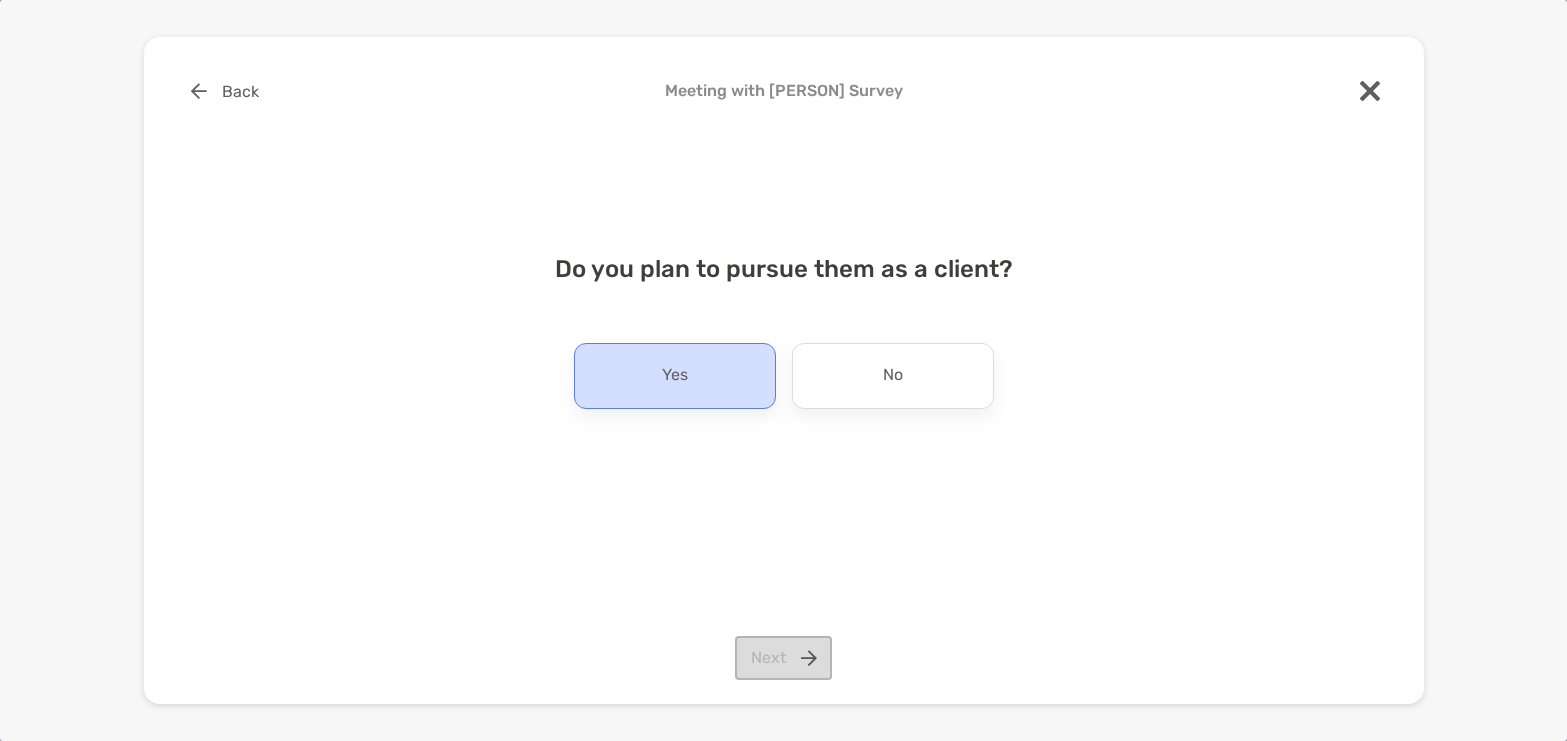 click on "Yes" at bounding box center (675, 376) 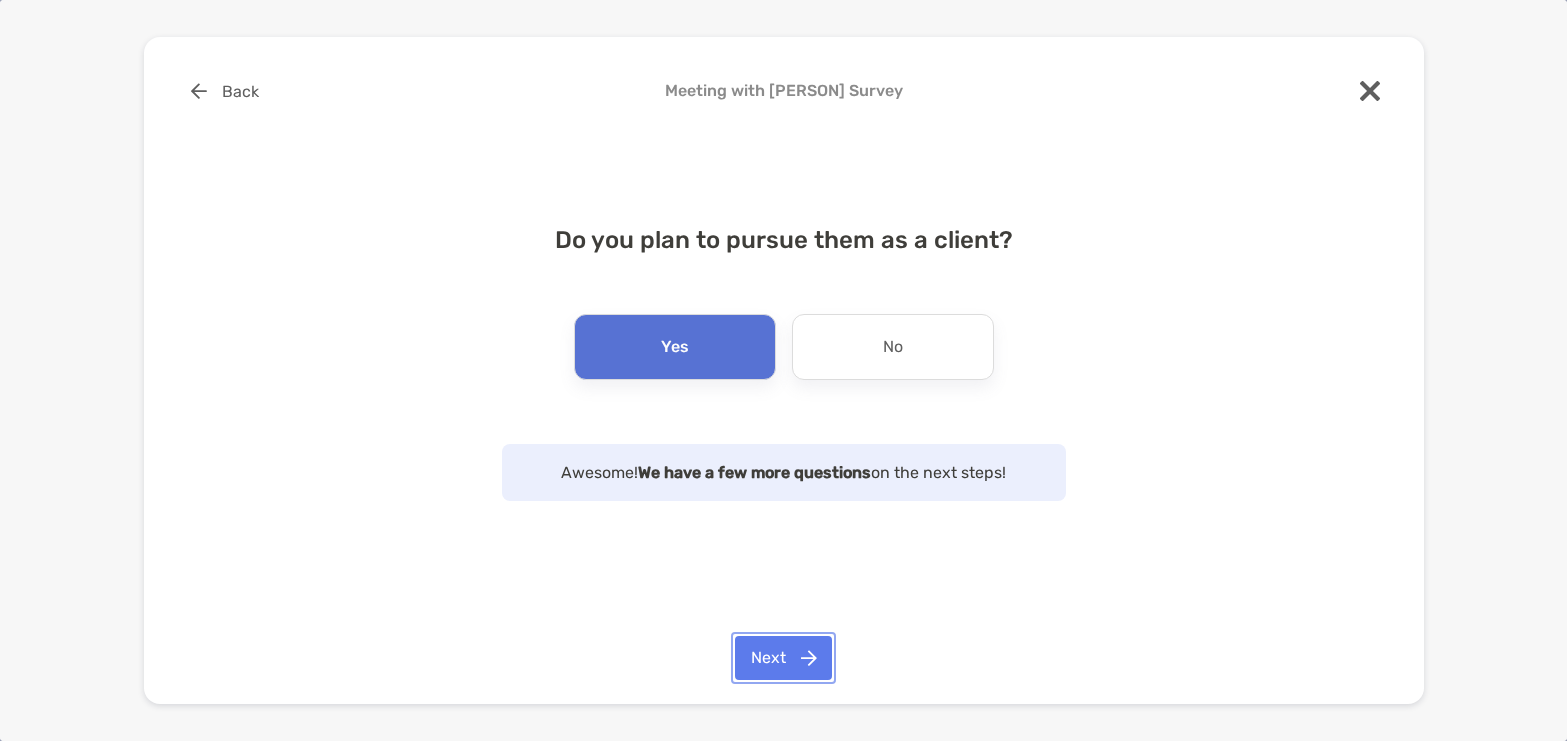 click on "Next" at bounding box center (783, 658) 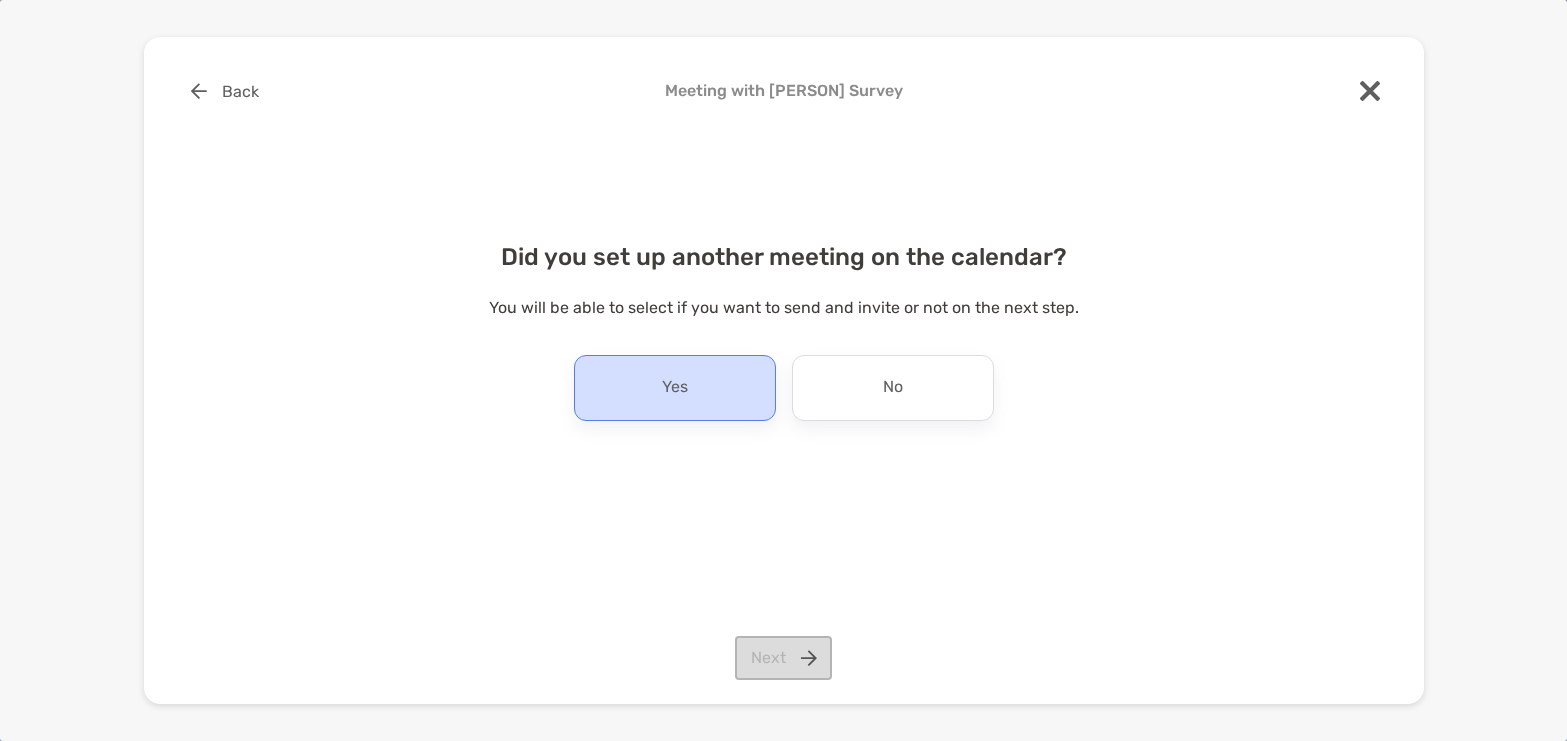 click on "Yes" at bounding box center [675, 388] 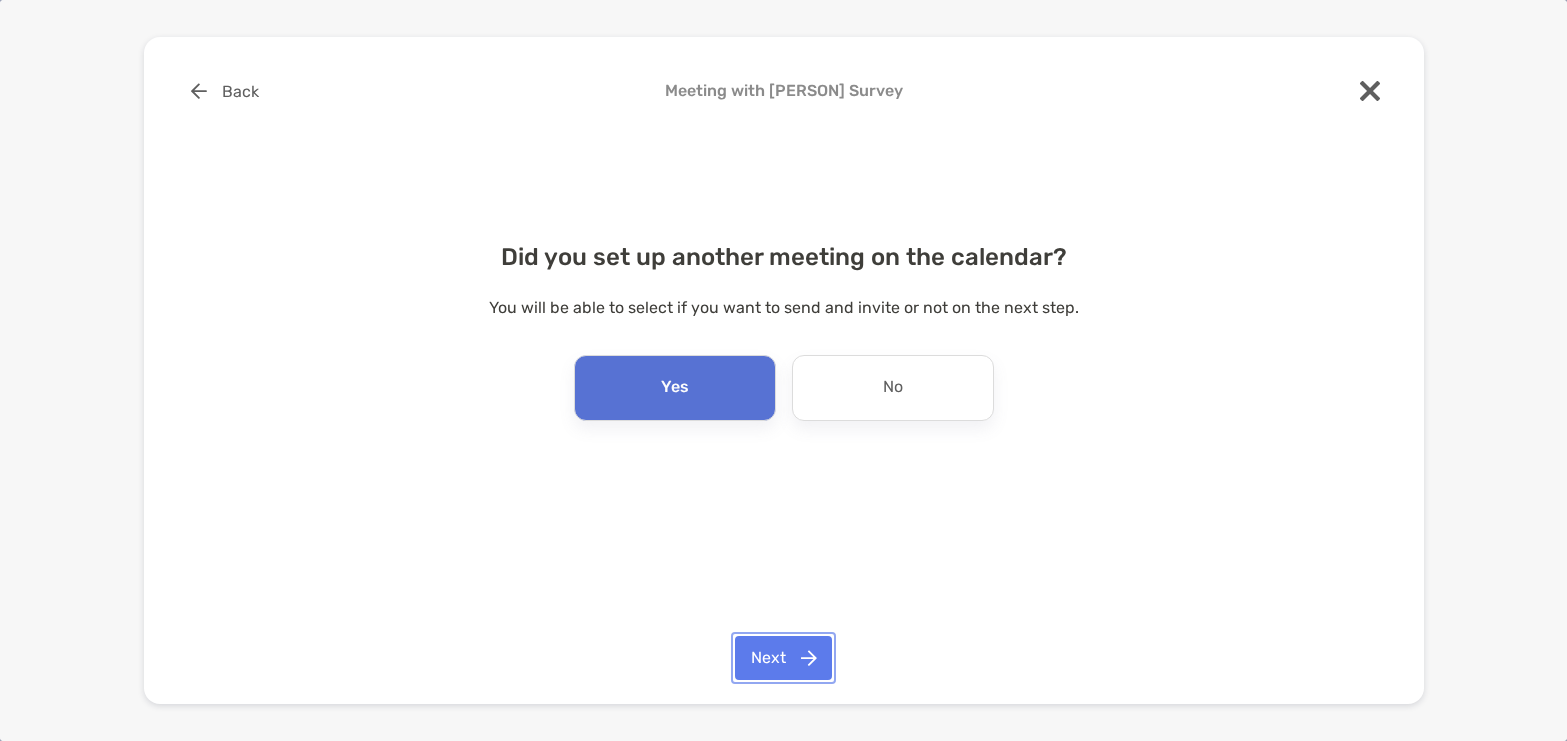 click on "Next" at bounding box center [783, 658] 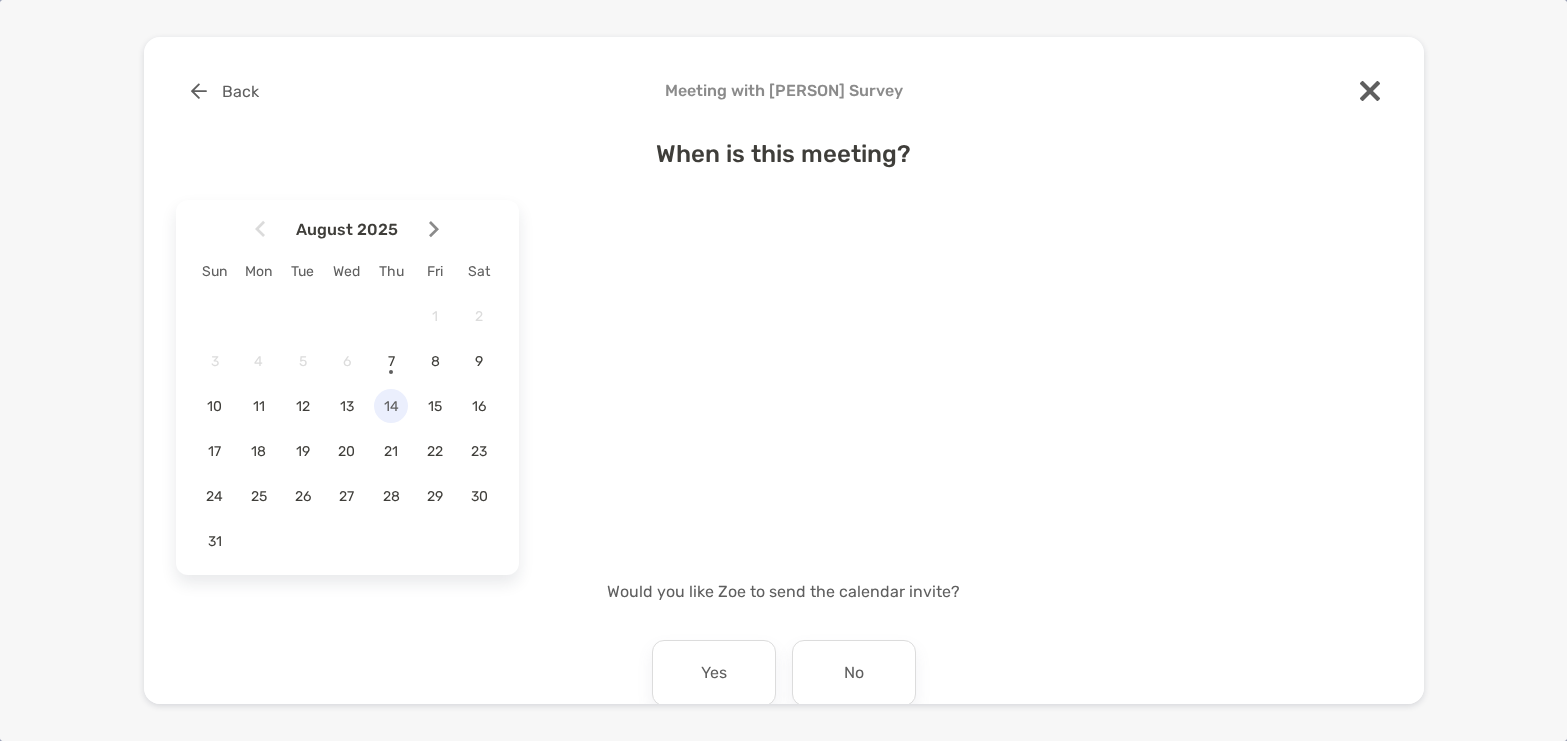 click on "14" at bounding box center [391, 406] 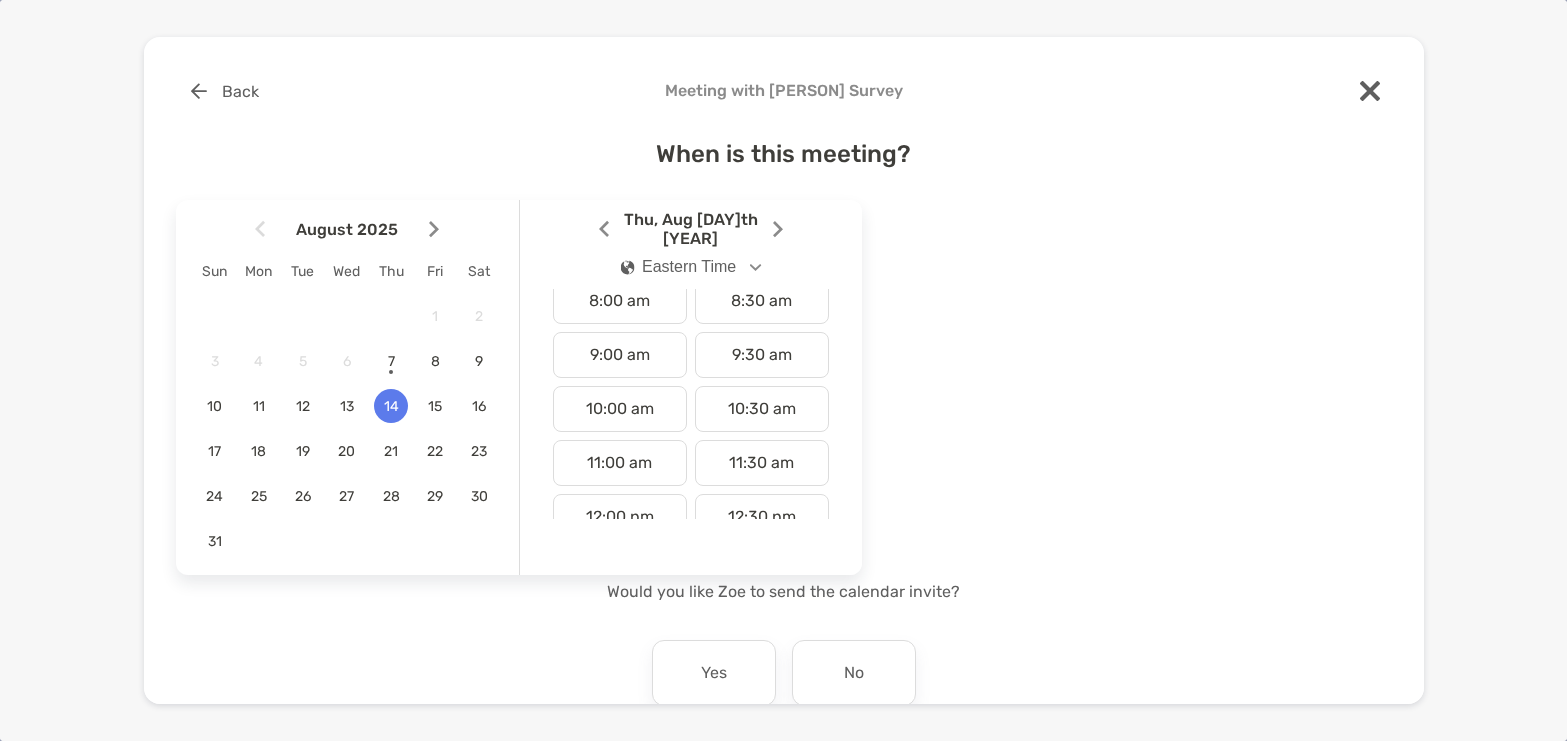 scroll, scrollTop: 454, scrollLeft: 0, axis: vertical 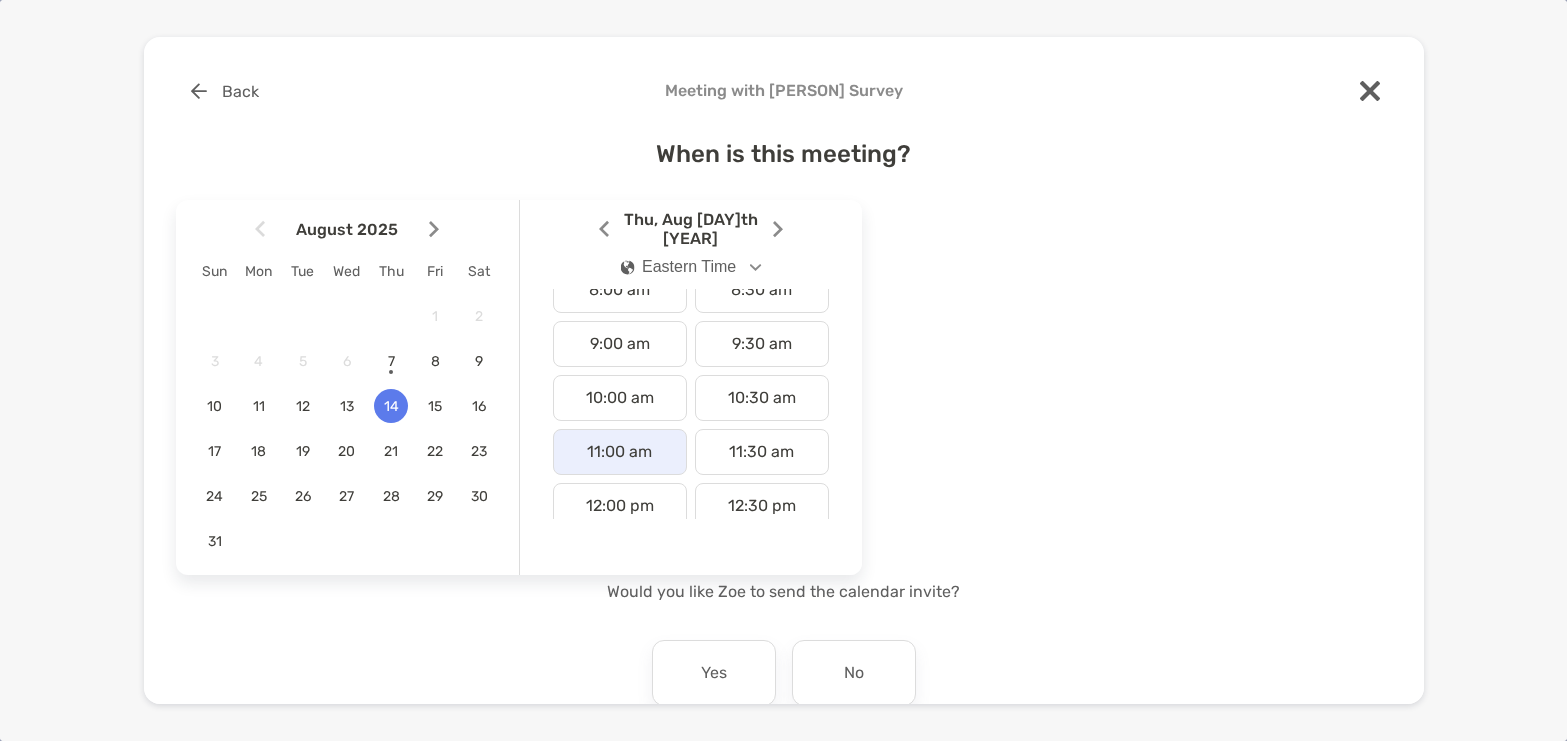 click on "11:00 am" at bounding box center [620, 452] 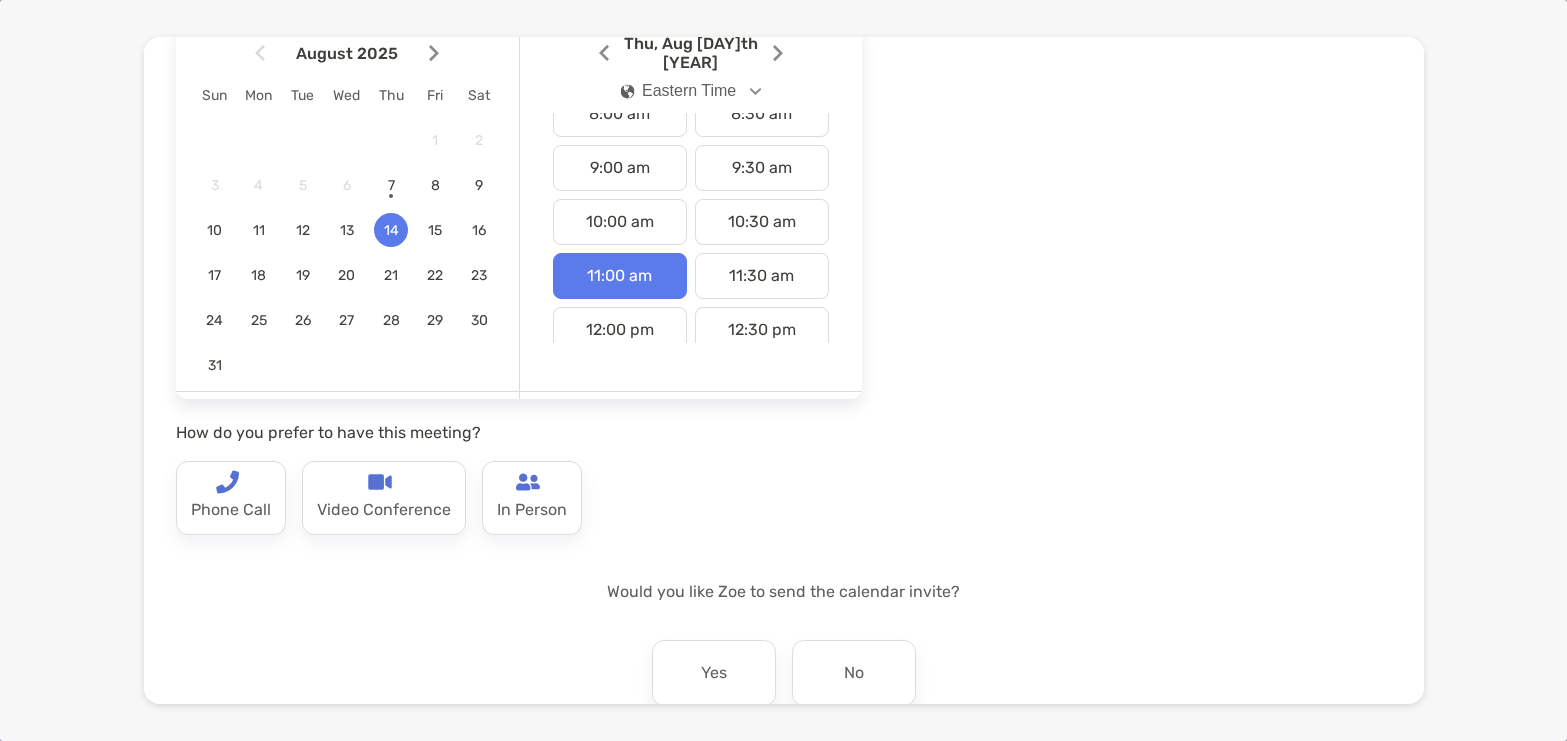 scroll, scrollTop: 252, scrollLeft: 0, axis: vertical 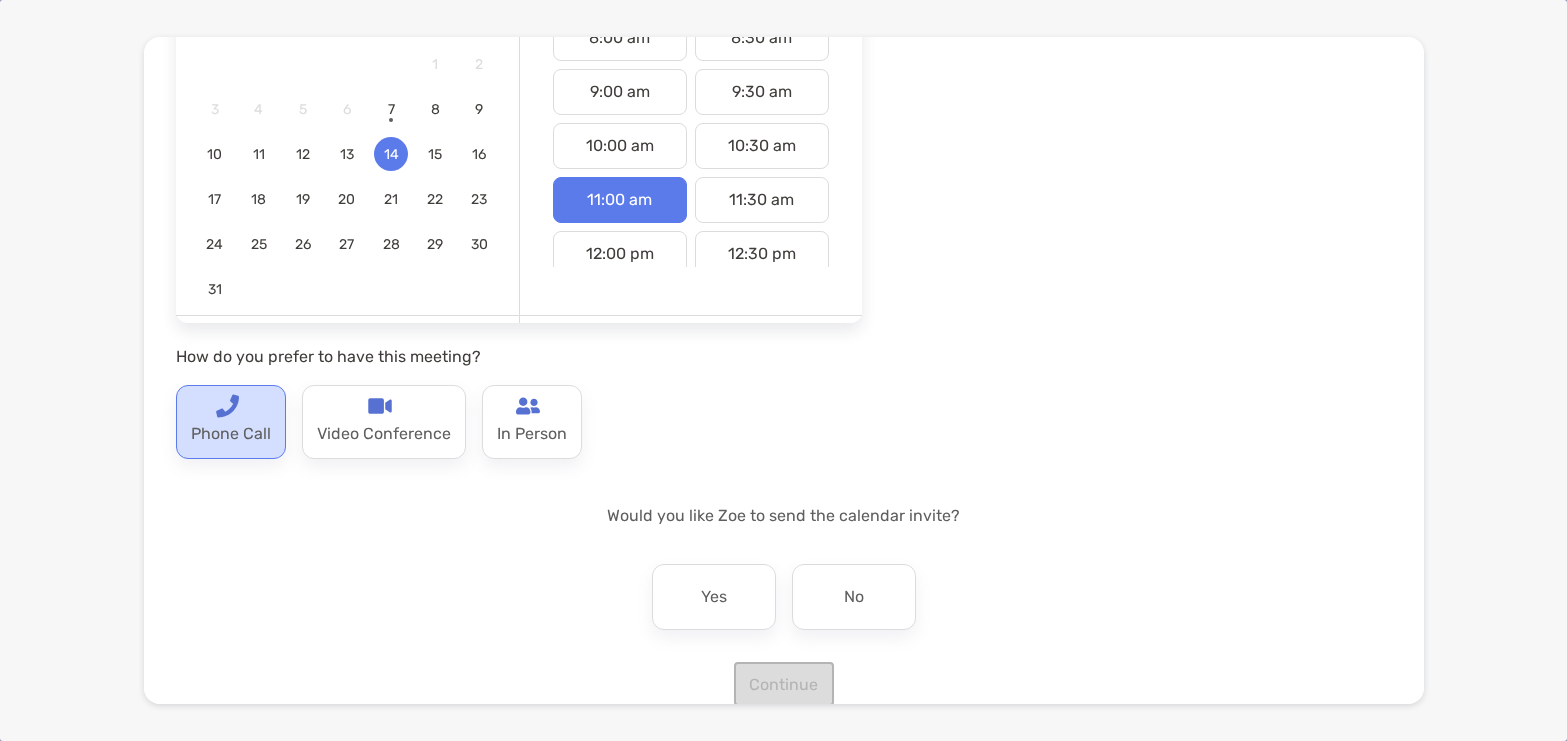 click on "Phone Call" at bounding box center [231, 434] 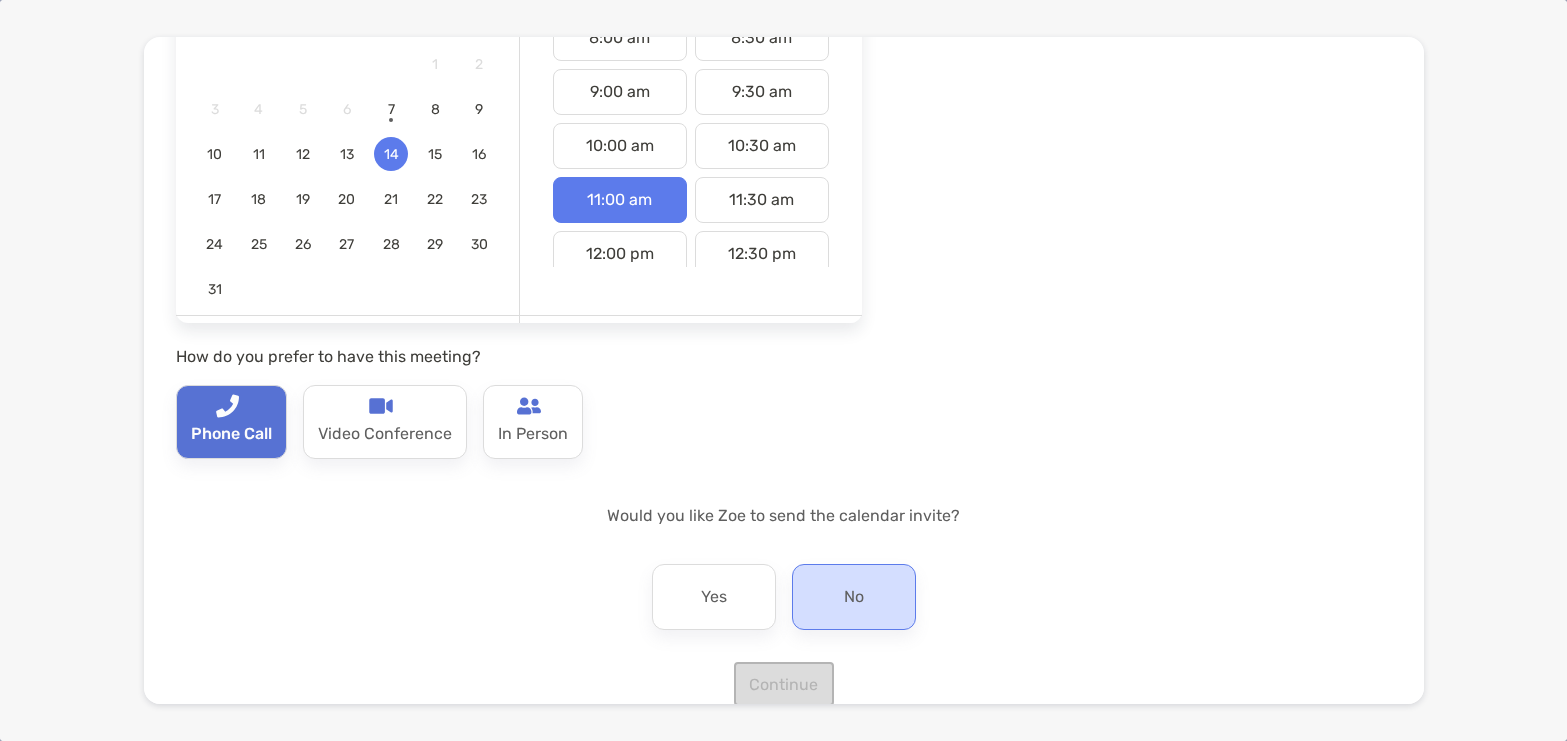 click on "No" at bounding box center [854, 597] 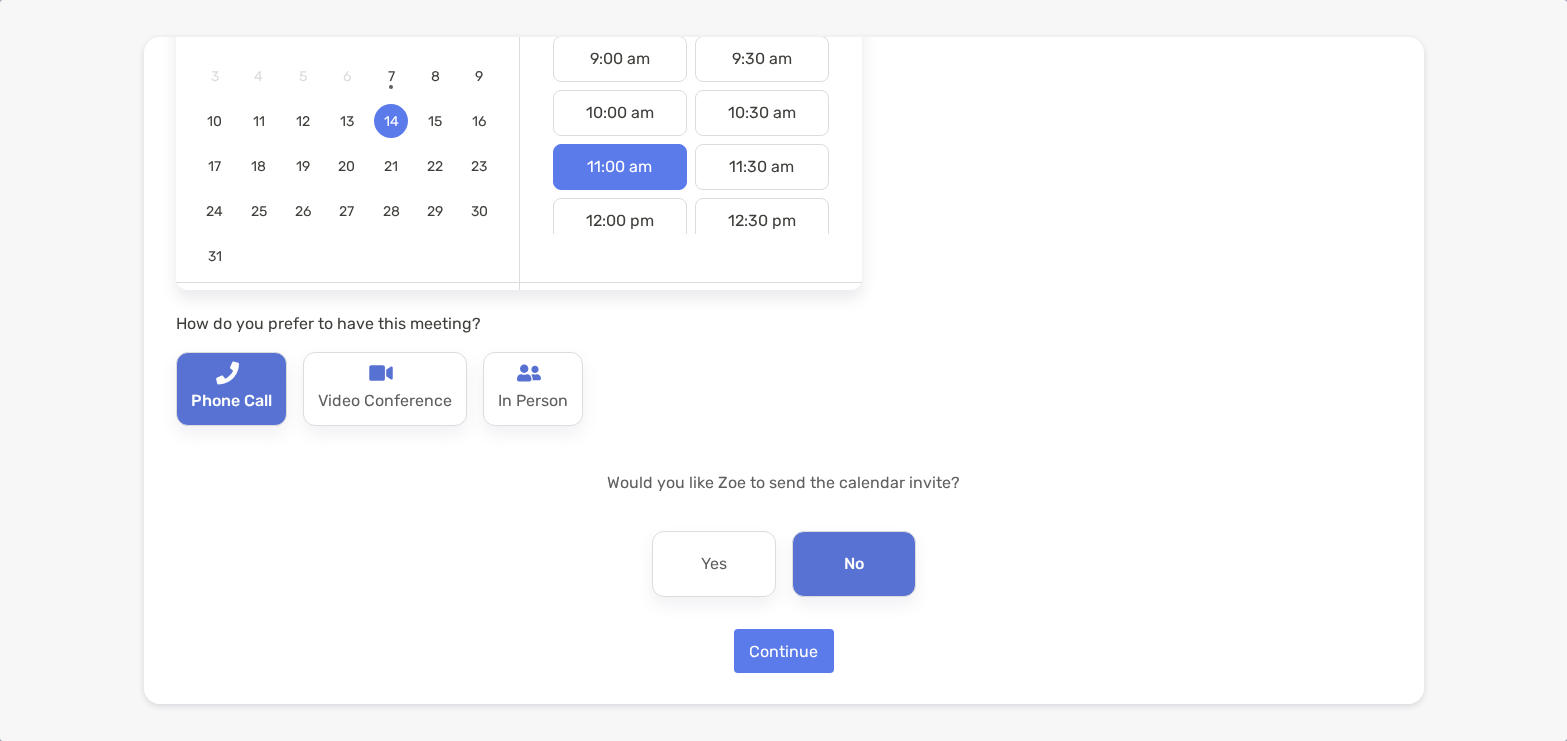 scroll, scrollTop: 286, scrollLeft: 0, axis: vertical 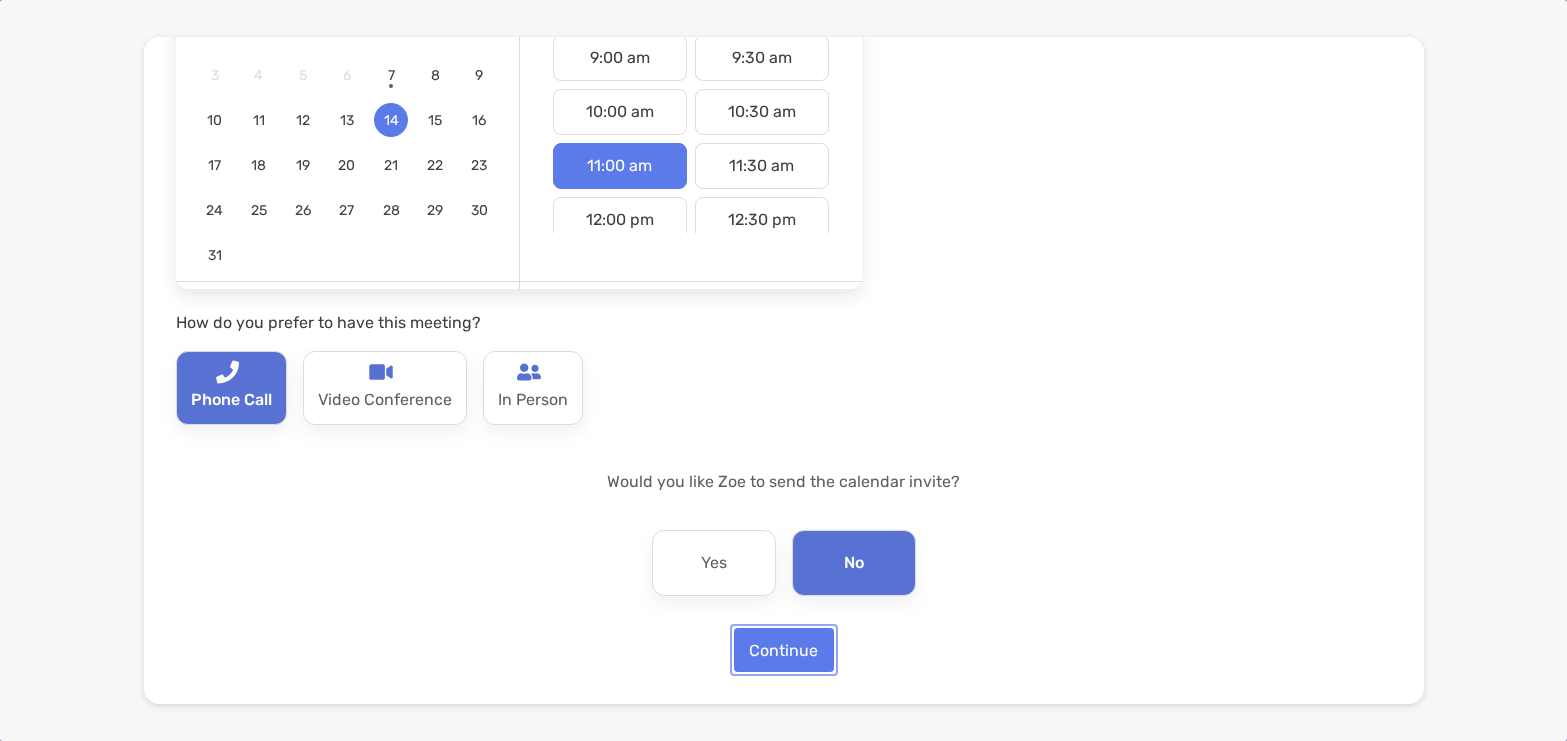 click on "Continue" at bounding box center [784, 650] 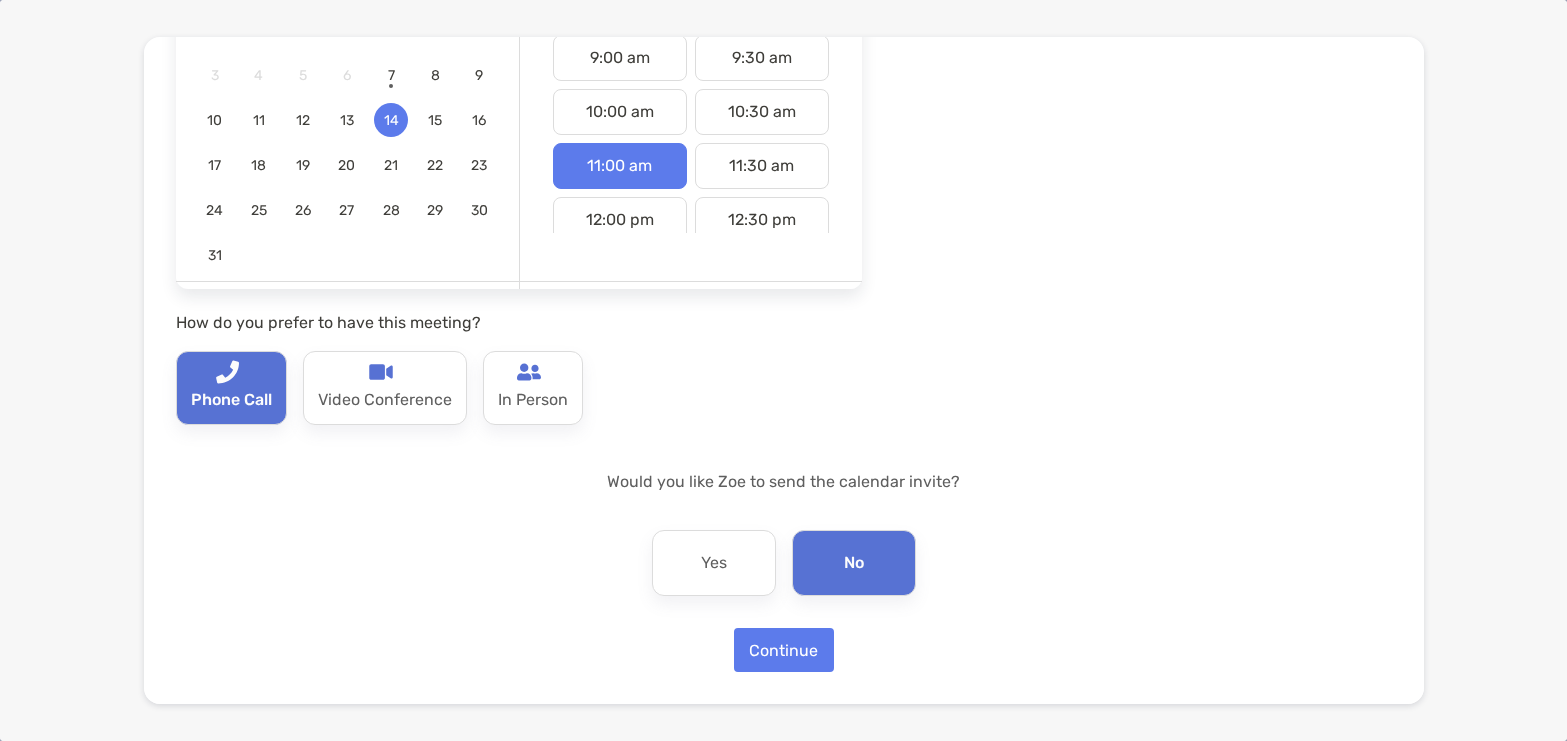 scroll, scrollTop: 0, scrollLeft: 0, axis: both 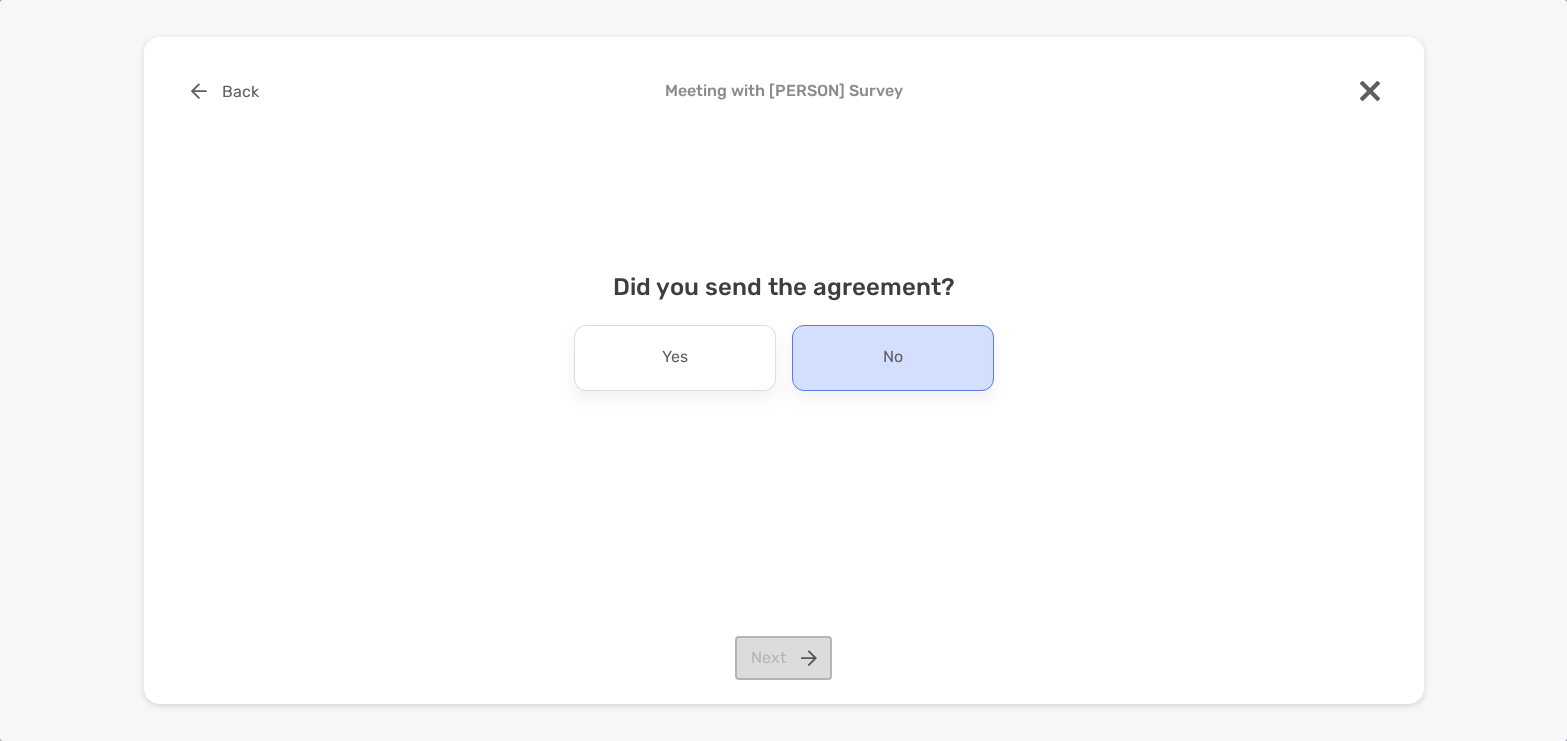 click on "No" at bounding box center [893, 358] 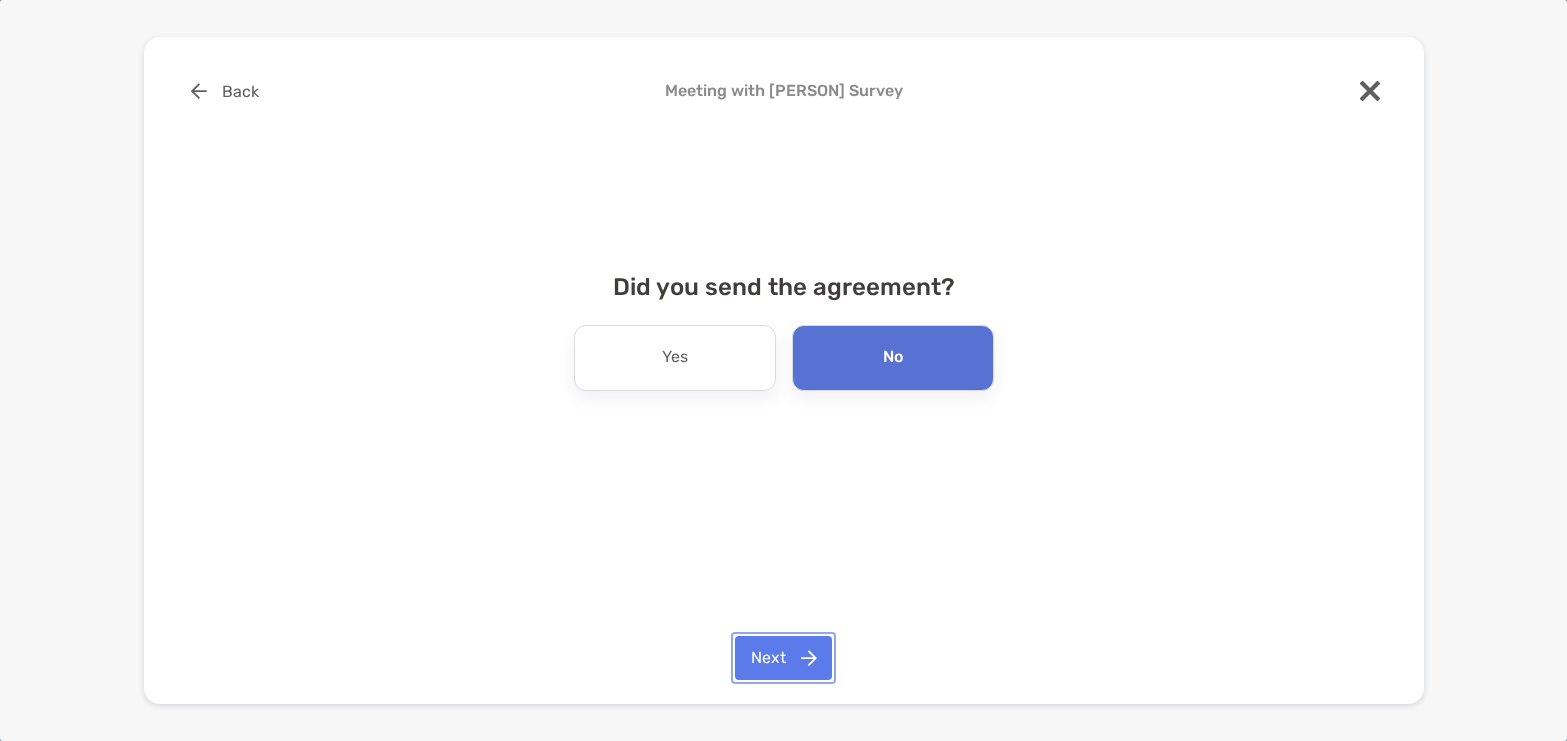 click on "Next" at bounding box center [783, 658] 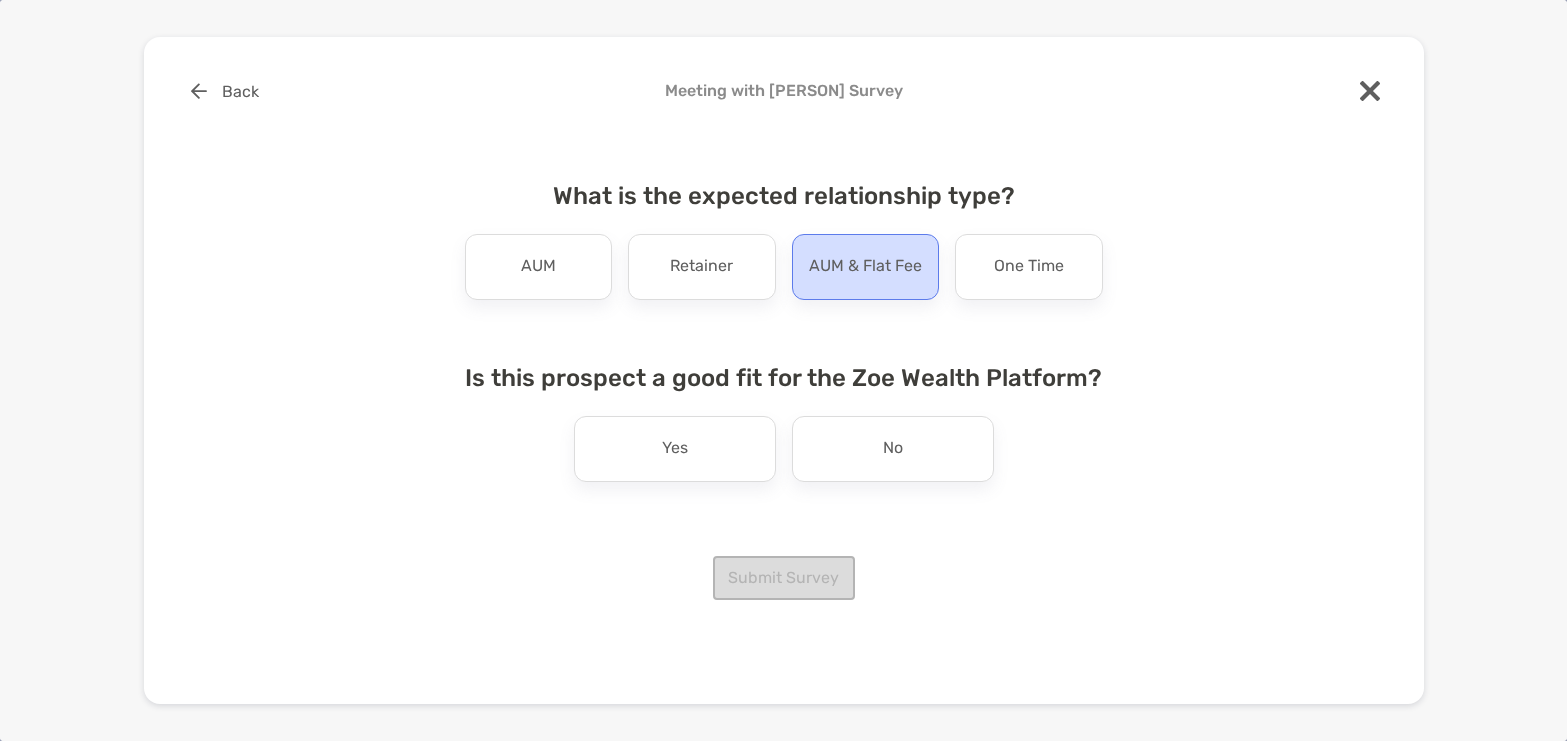 click on "AUM & Flat Fee" at bounding box center [865, 267] 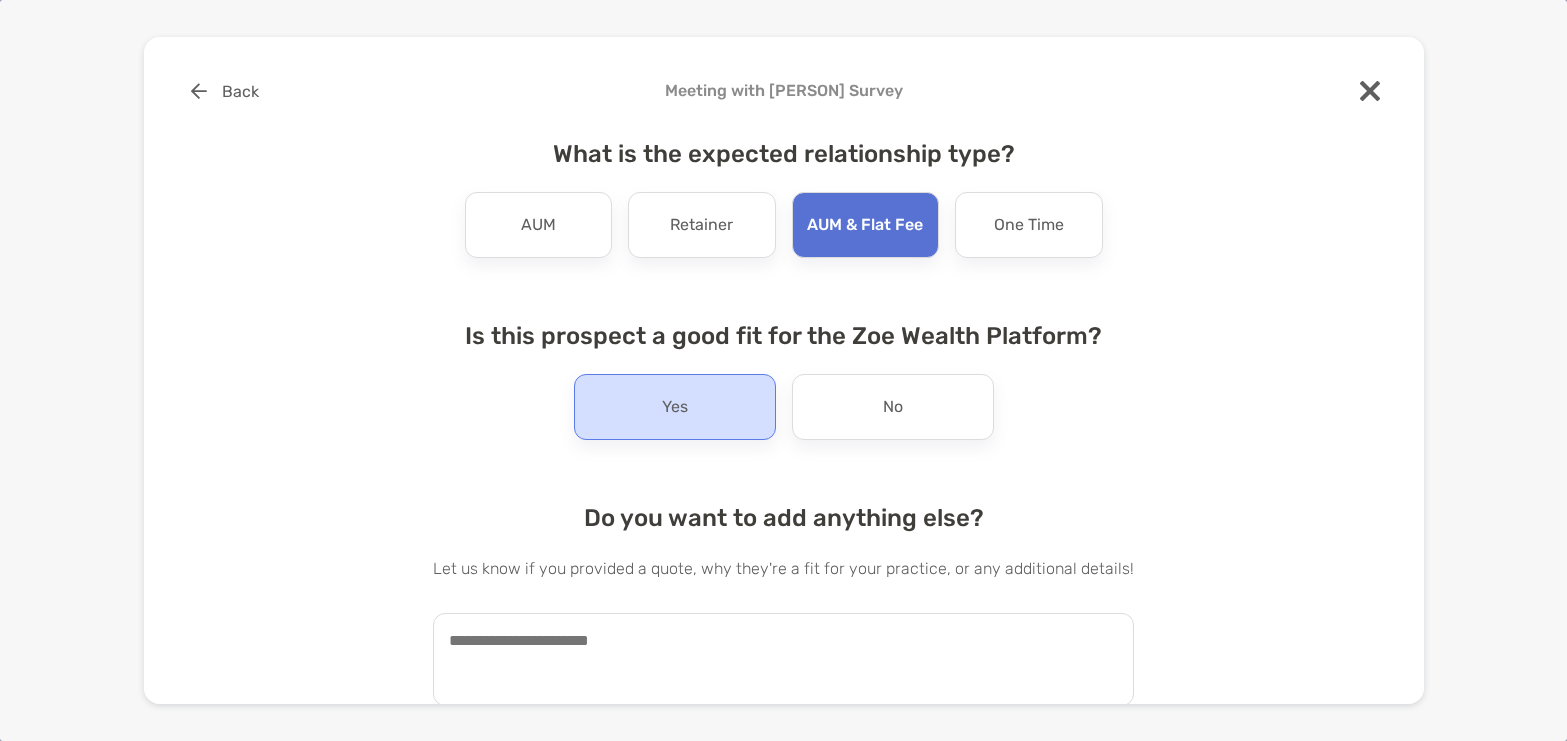 click on "Yes" at bounding box center (675, 407) 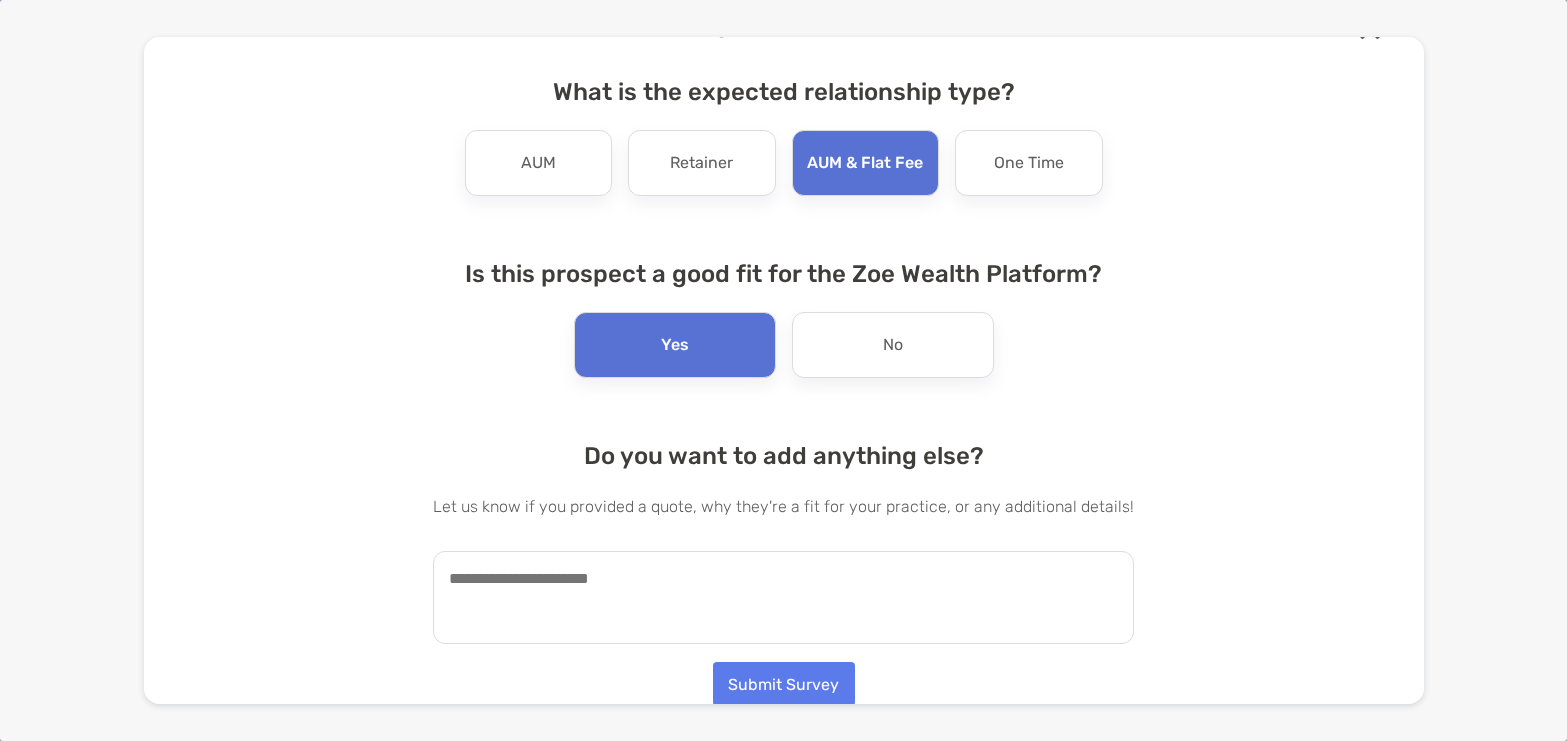 scroll, scrollTop: 64, scrollLeft: 0, axis: vertical 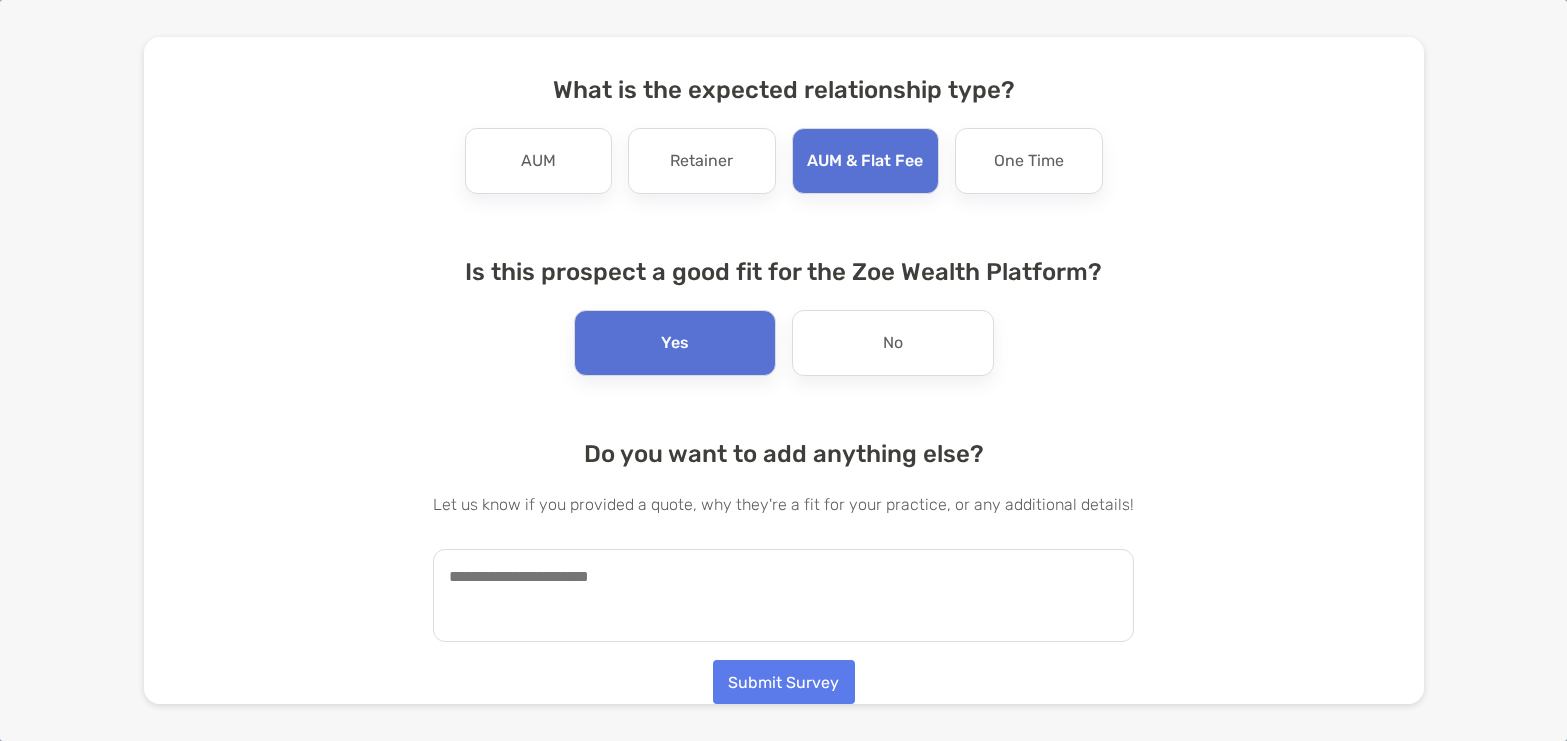 click at bounding box center [783, 595] 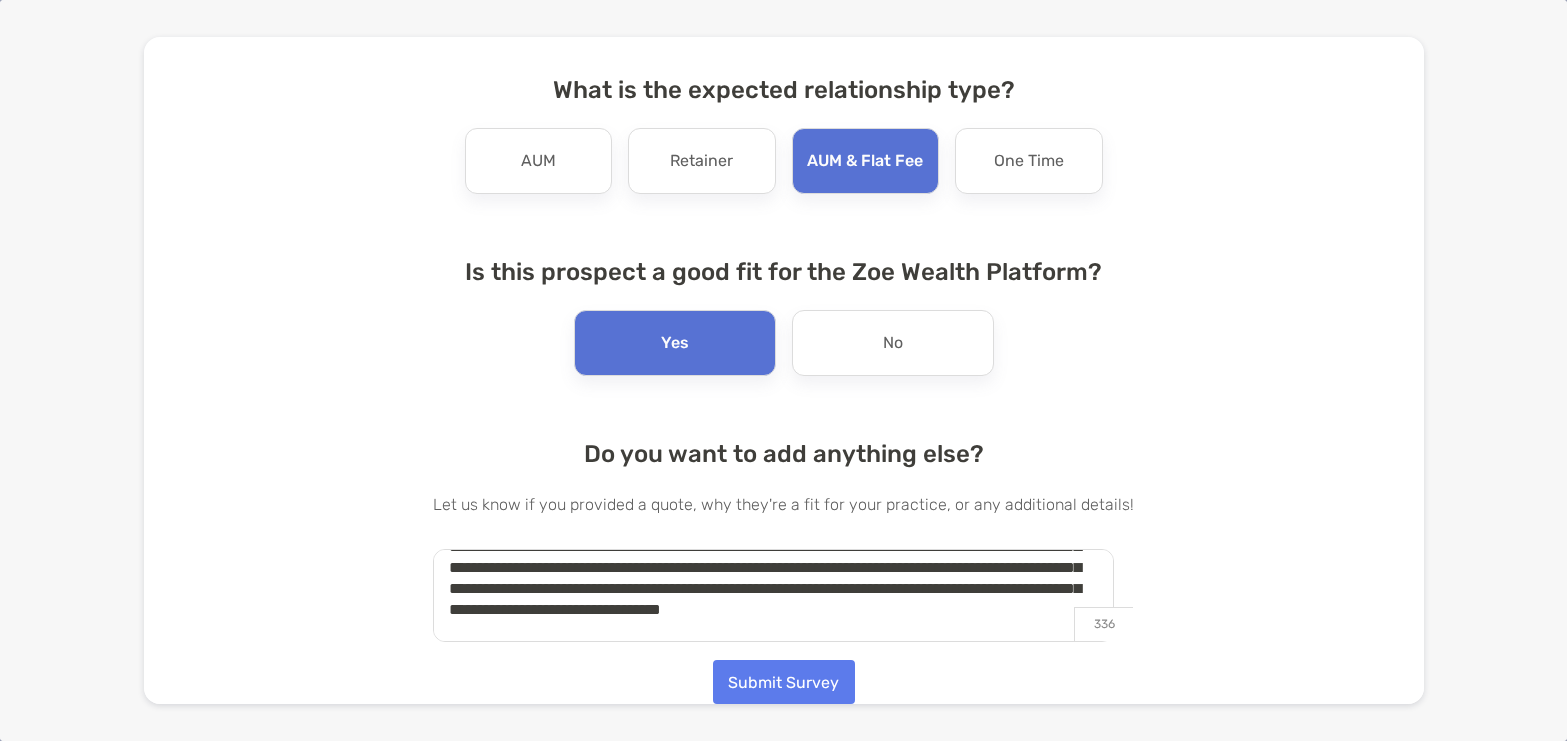 scroll, scrollTop: 114, scrollLeft: 0, axis: vertical 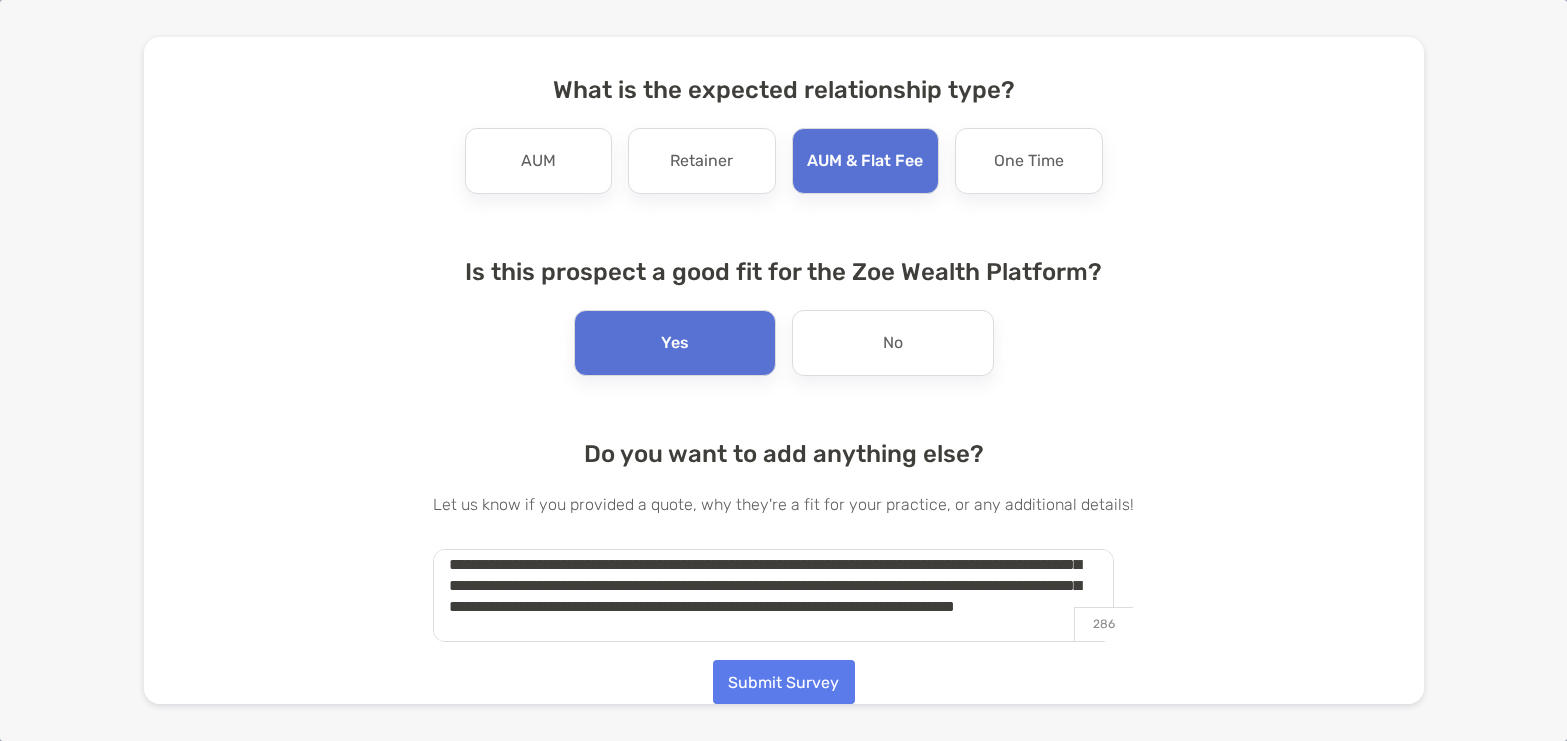 type on "**********" 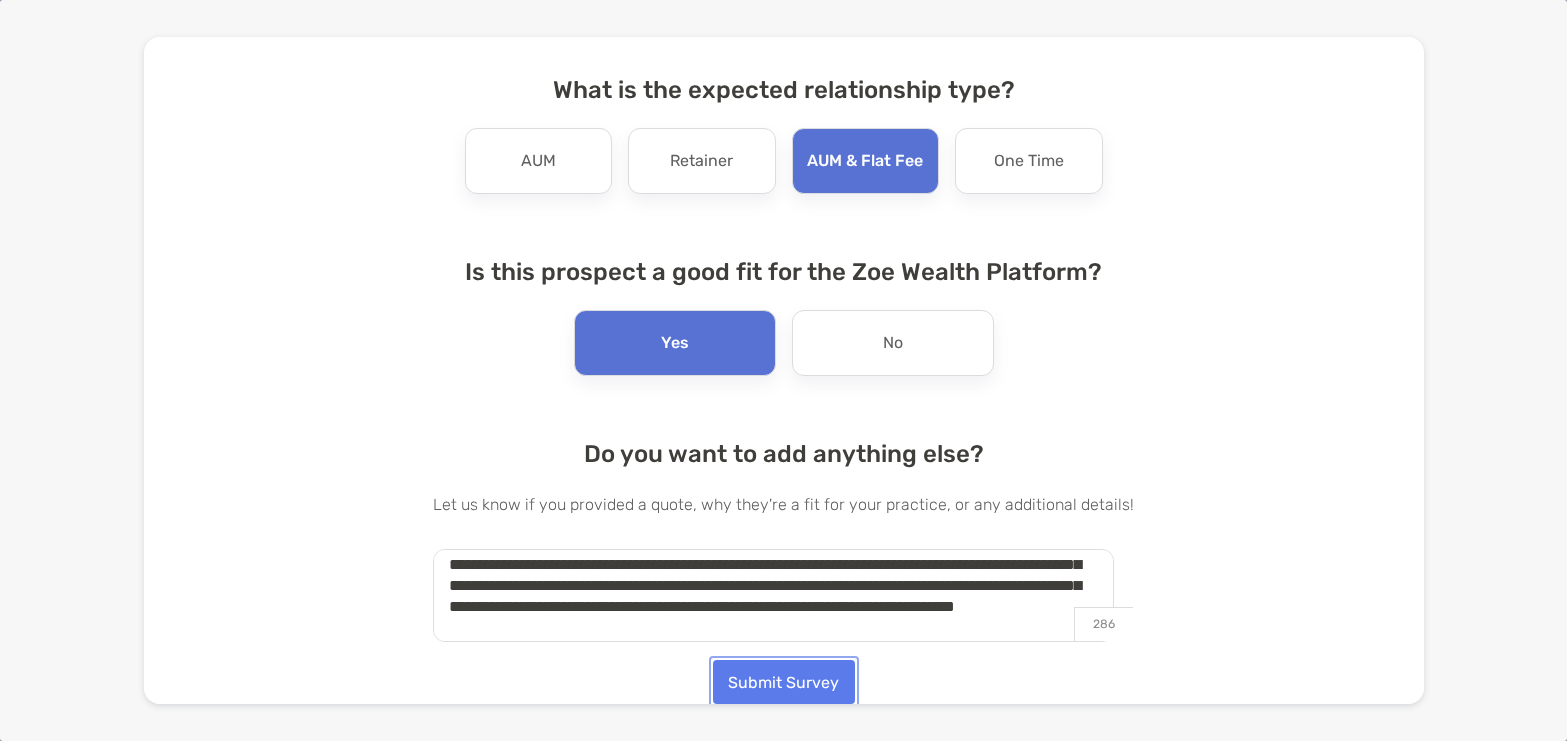 click on "Submit Survey" at bounding box center [784, 682] 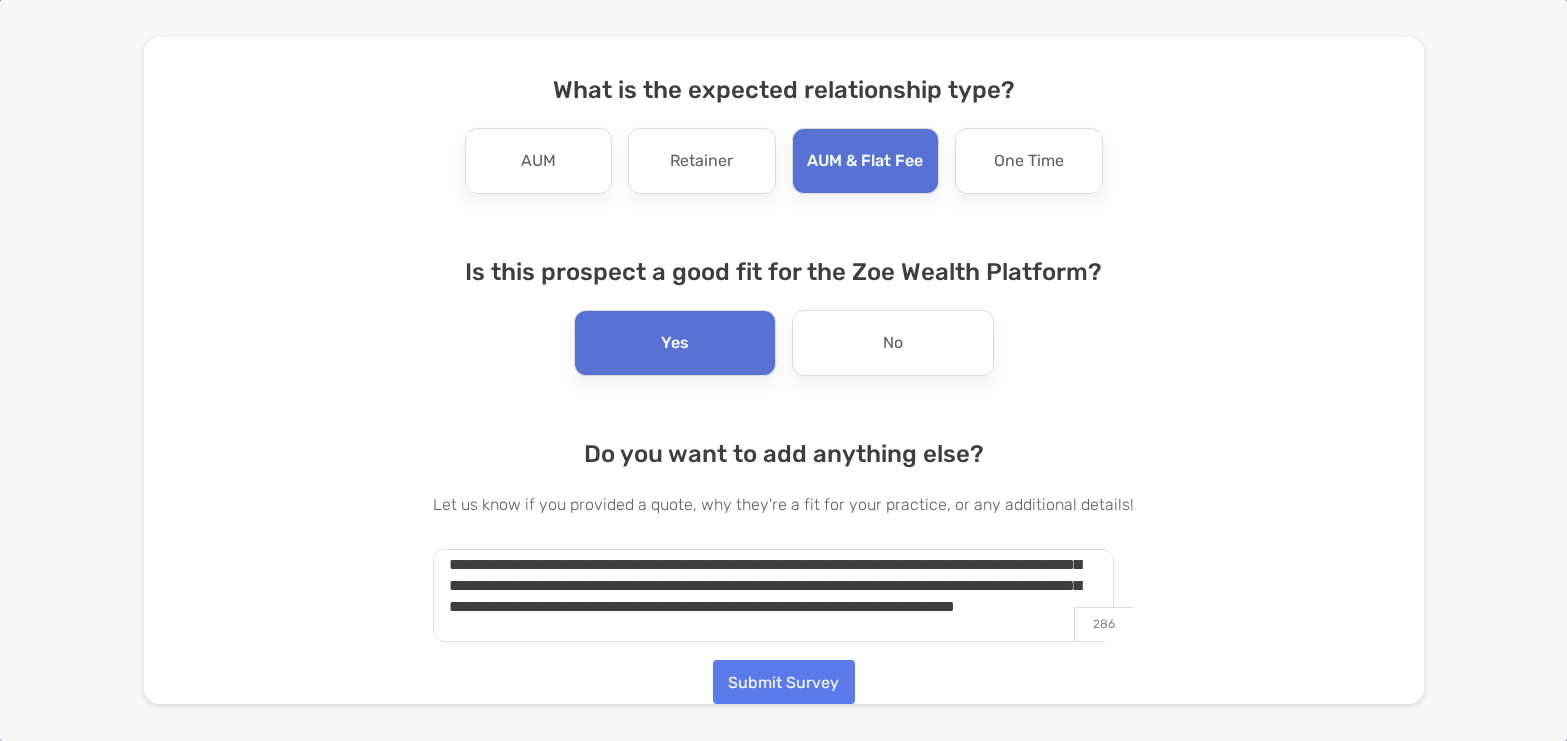 scroll, scrollTop: 0, scrollLeft: 0, axis: both 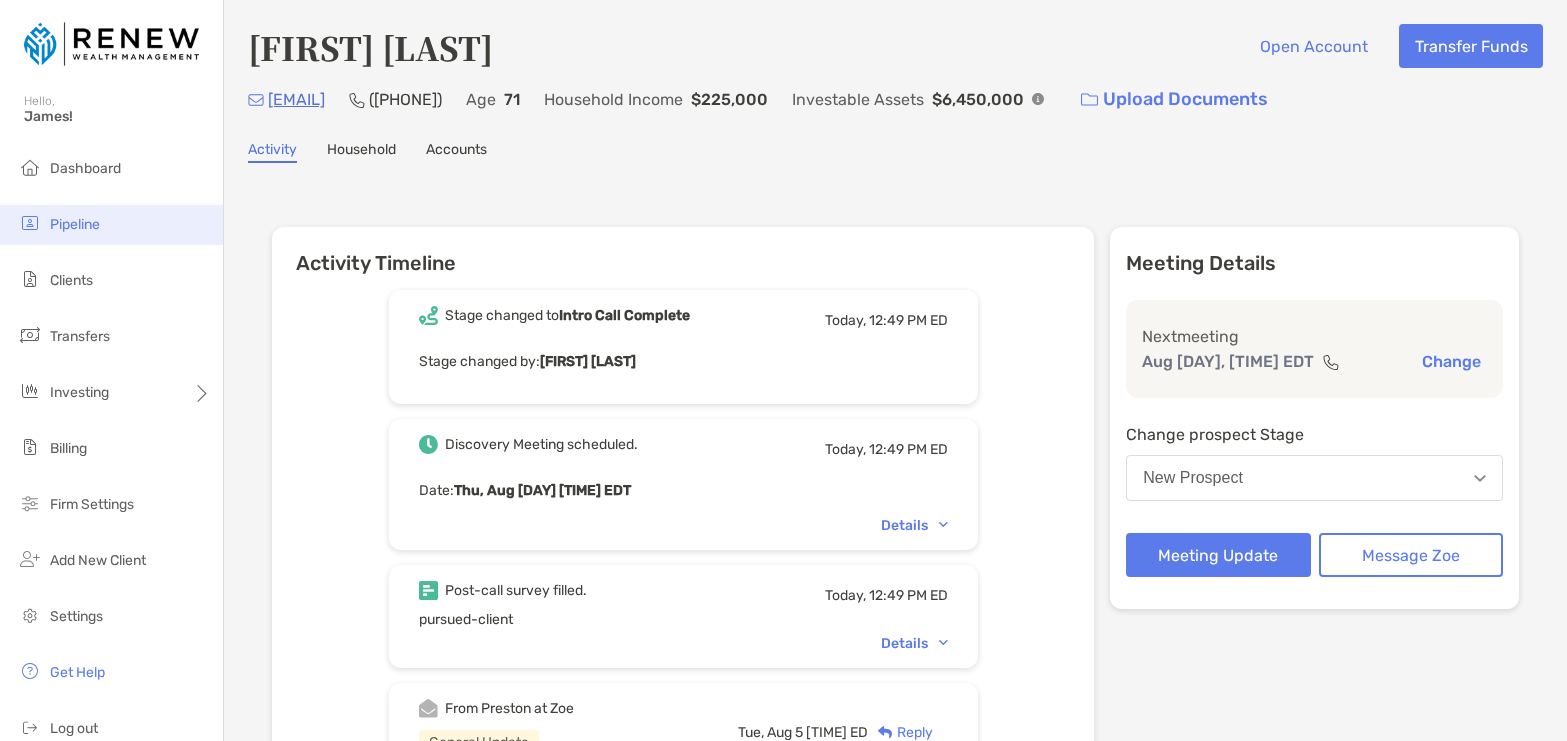 click on "Pipeline" at bounding box center [111, 225] 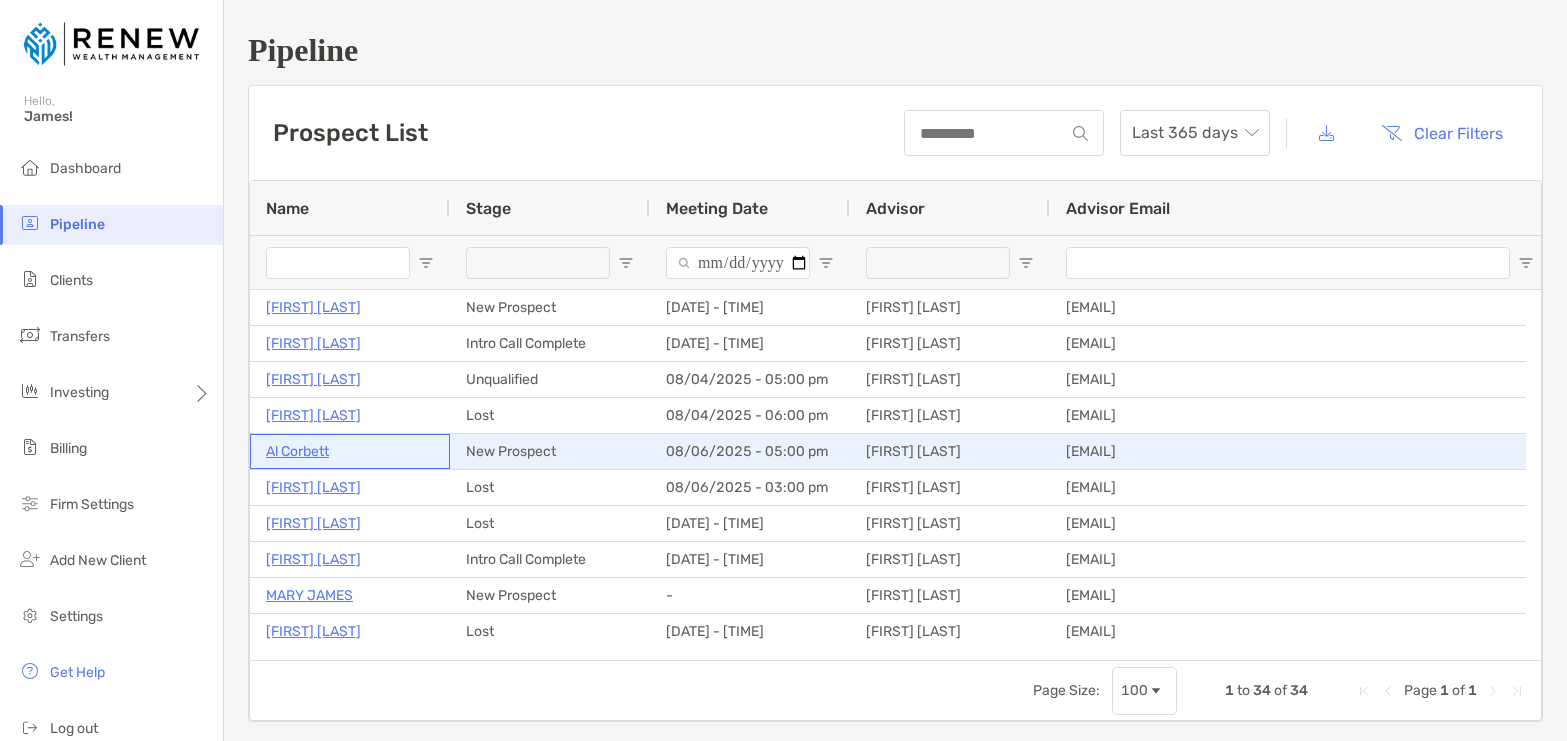 click on "Al Corbett" at bounding box center (297, 451) 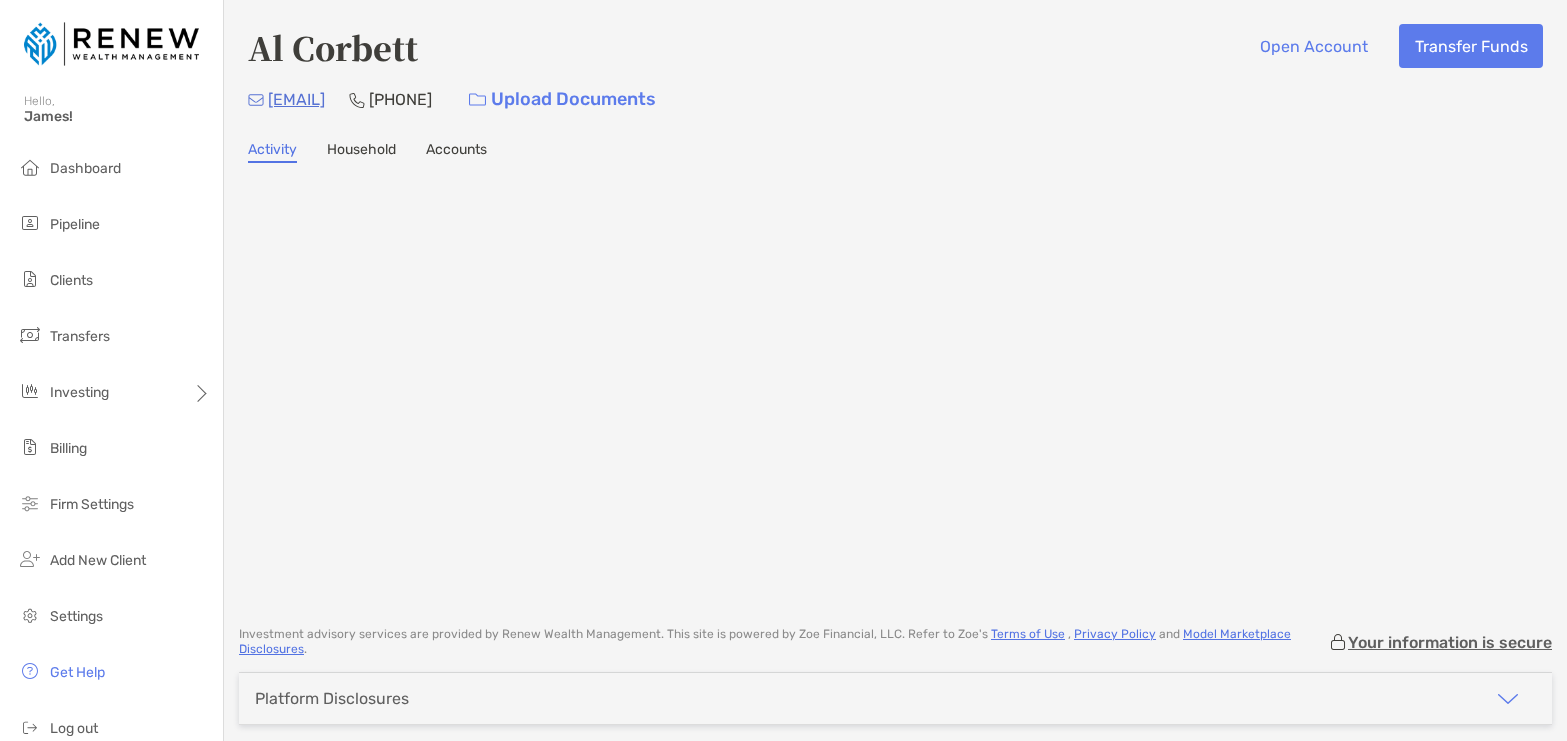 scroll, scrollTop: 0, scrollLeft: 0, axis: both 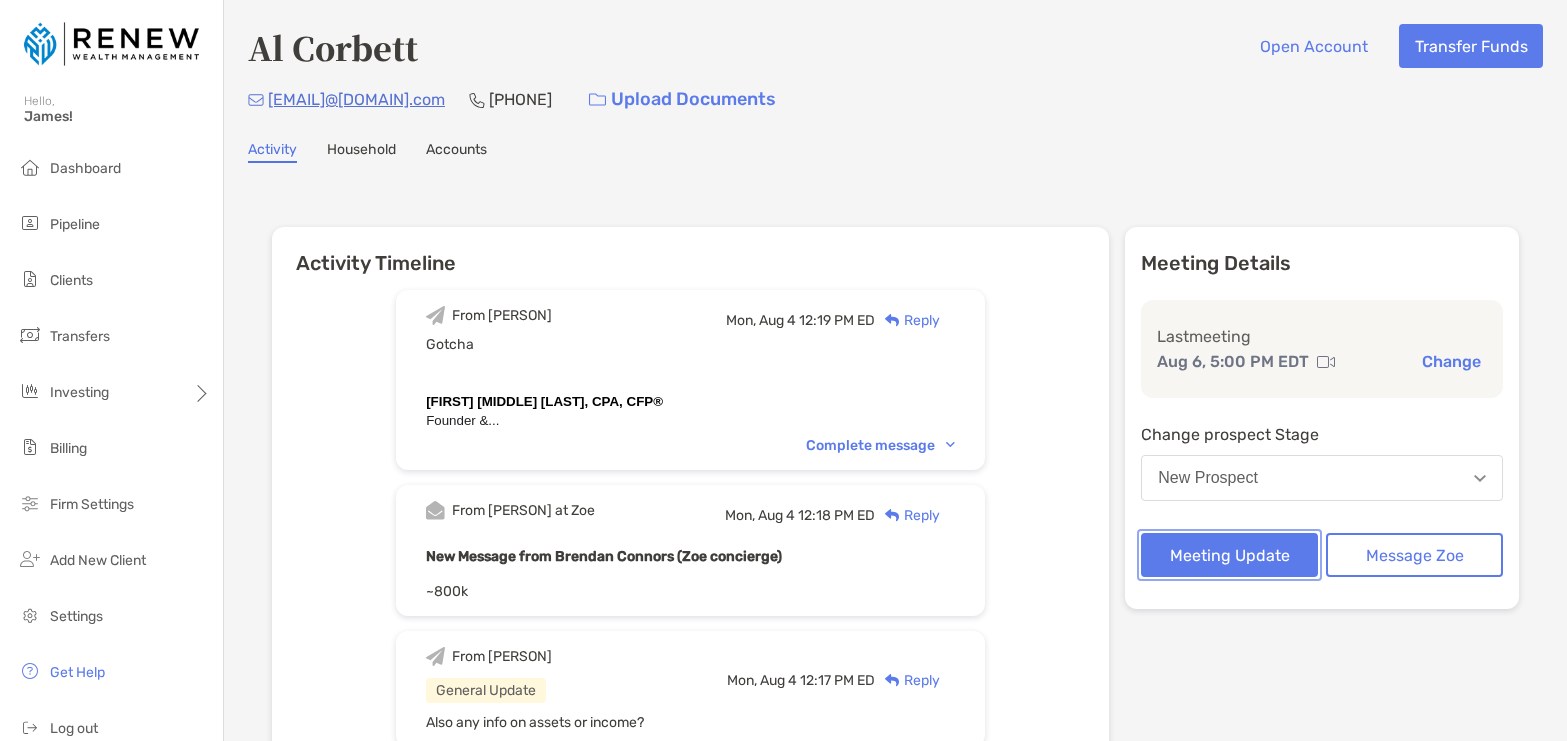 click on "Meeting Update" at bounding box center (1229, 555) 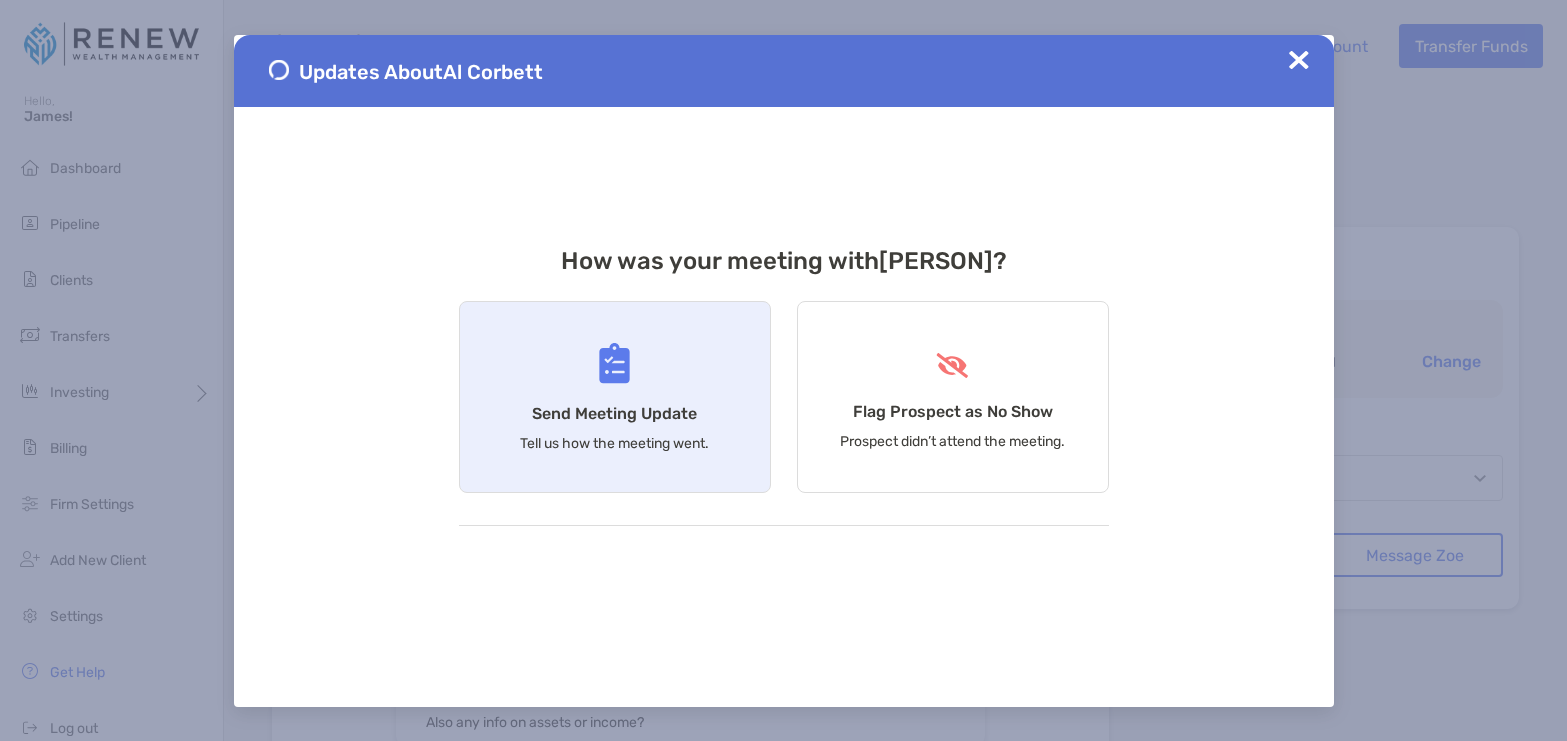 click on "Tell us how the meeting went." at bounding box center [614, 443] 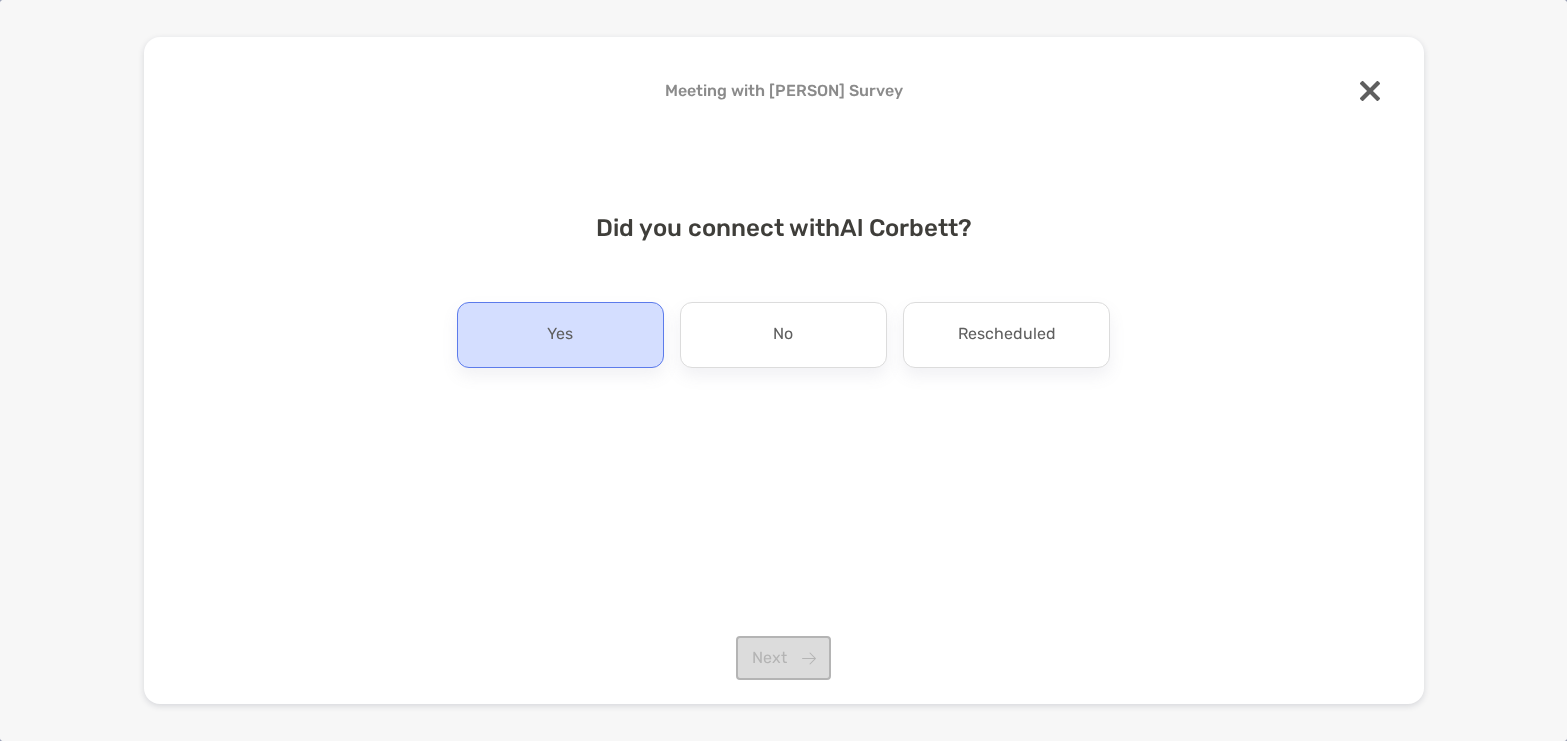 click on "Yes" at bounding box center (560, 335) 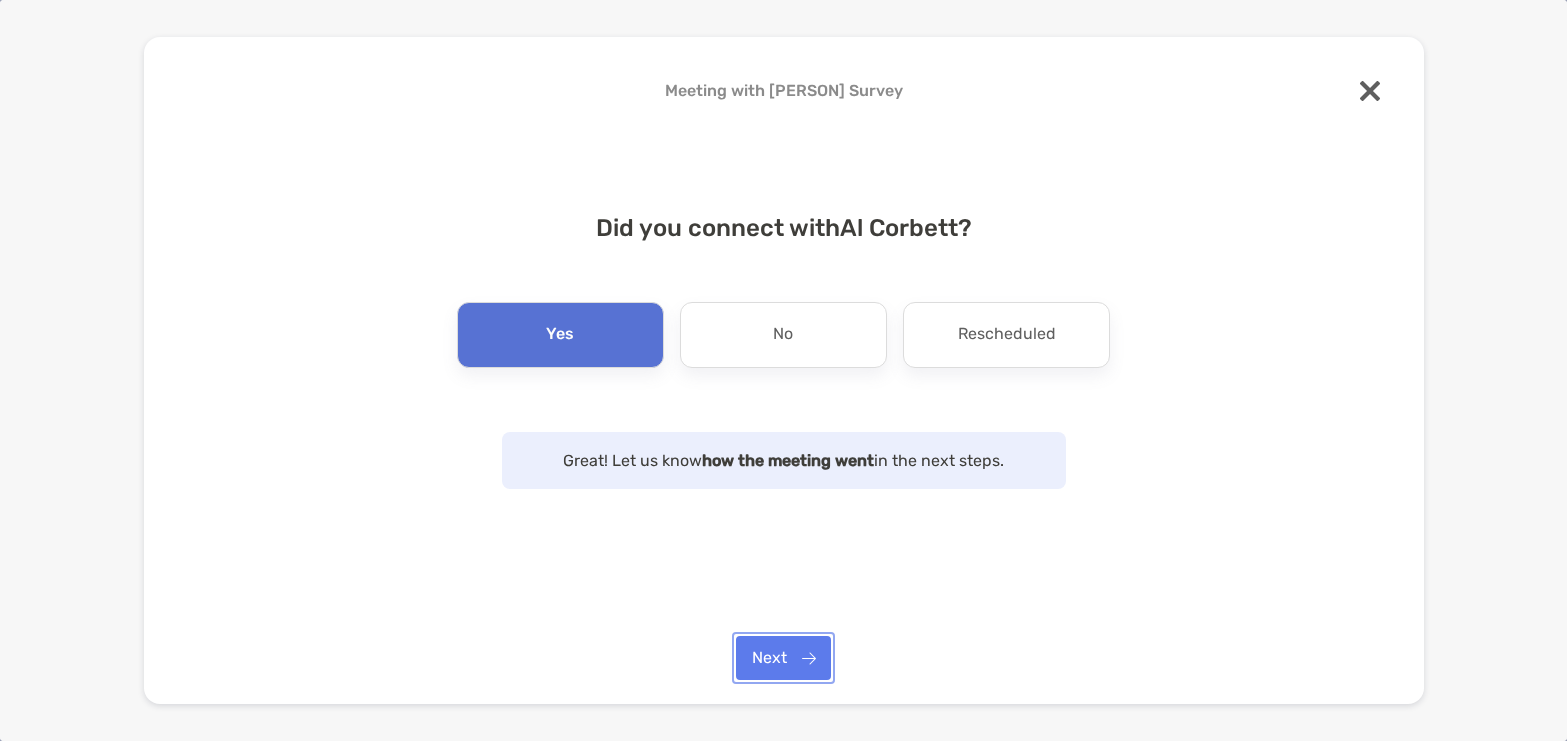 click on "Next" at bounding box center (783, 658) 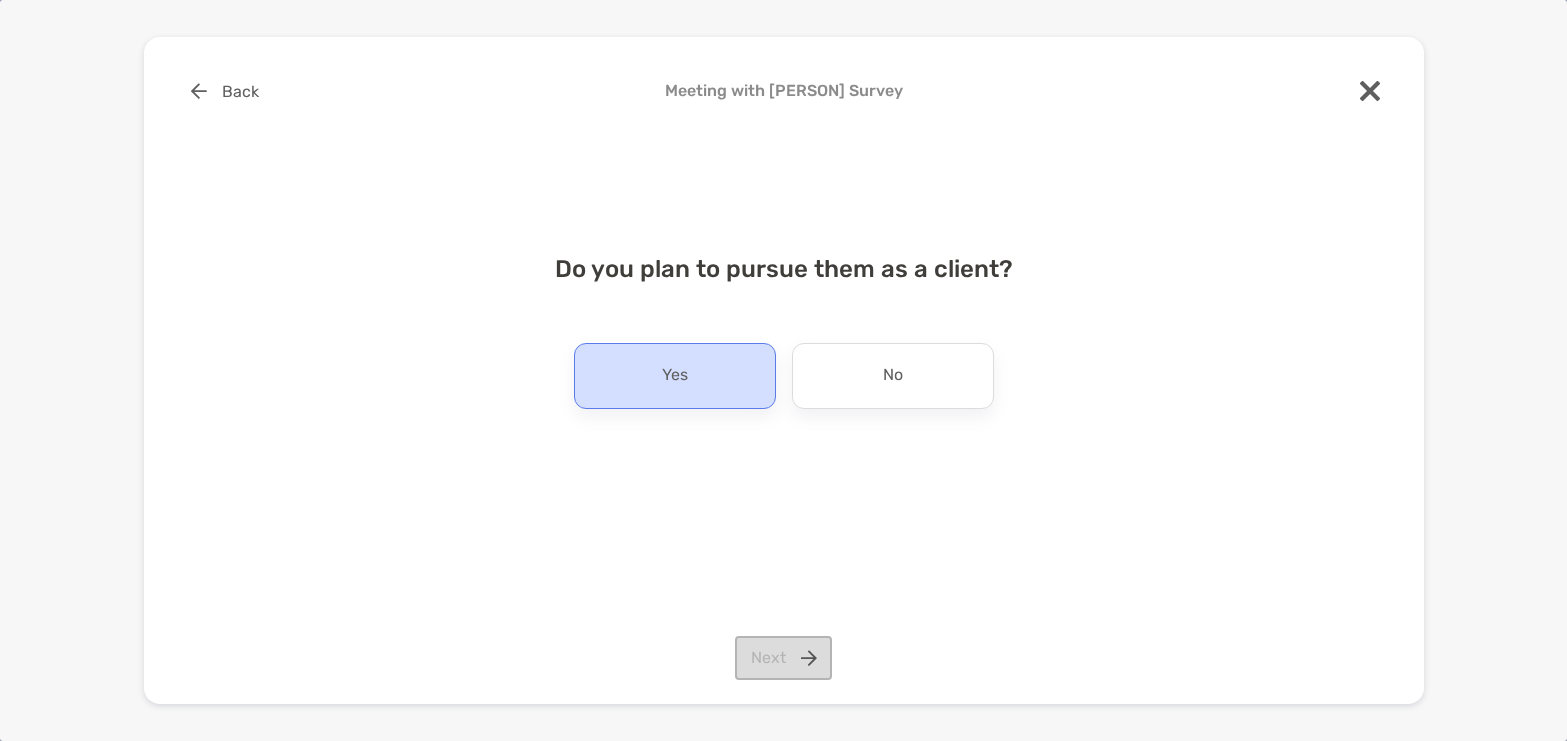 click on "Yes" at bounding box center (675, 376) 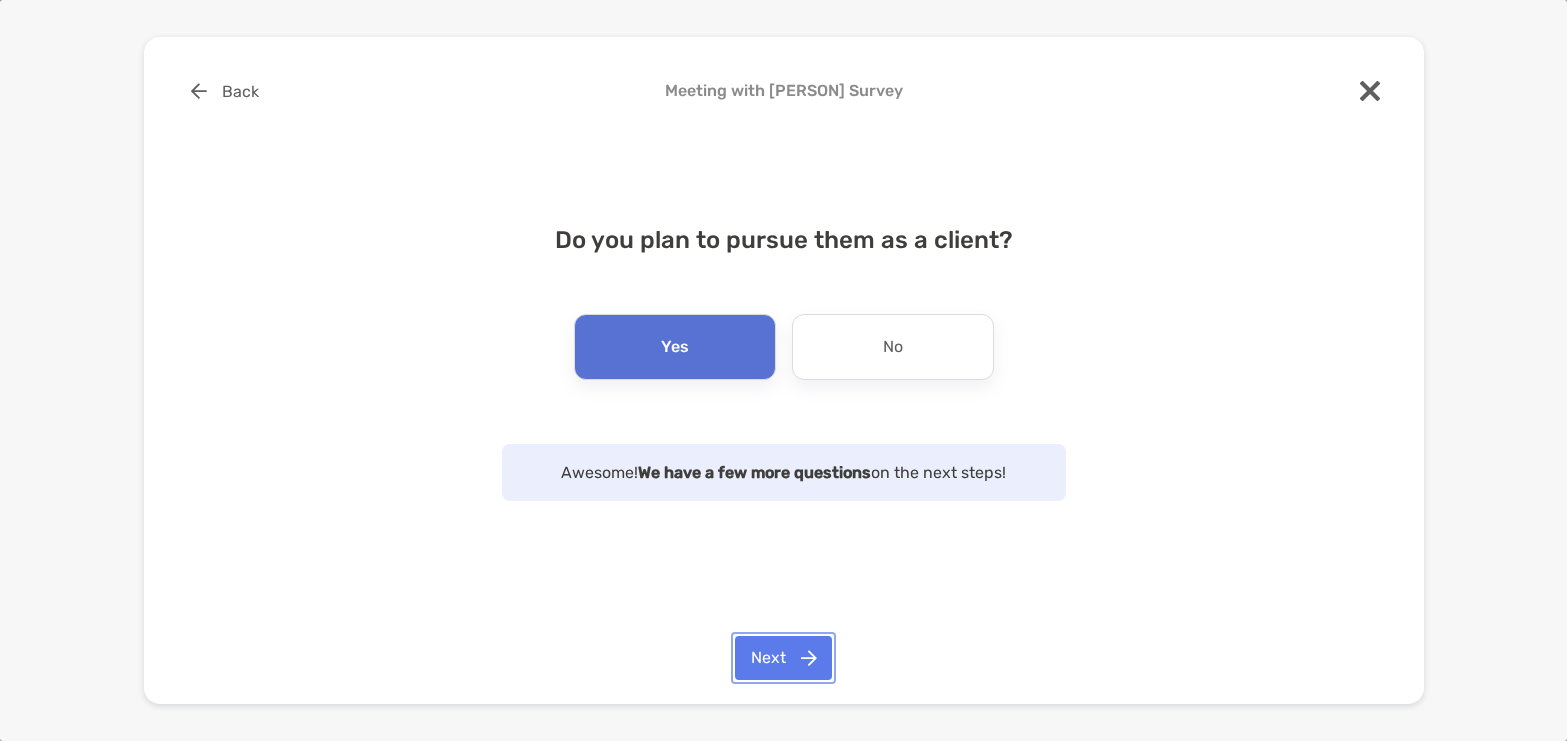 click on "Next" at bounding box center (783, 658) 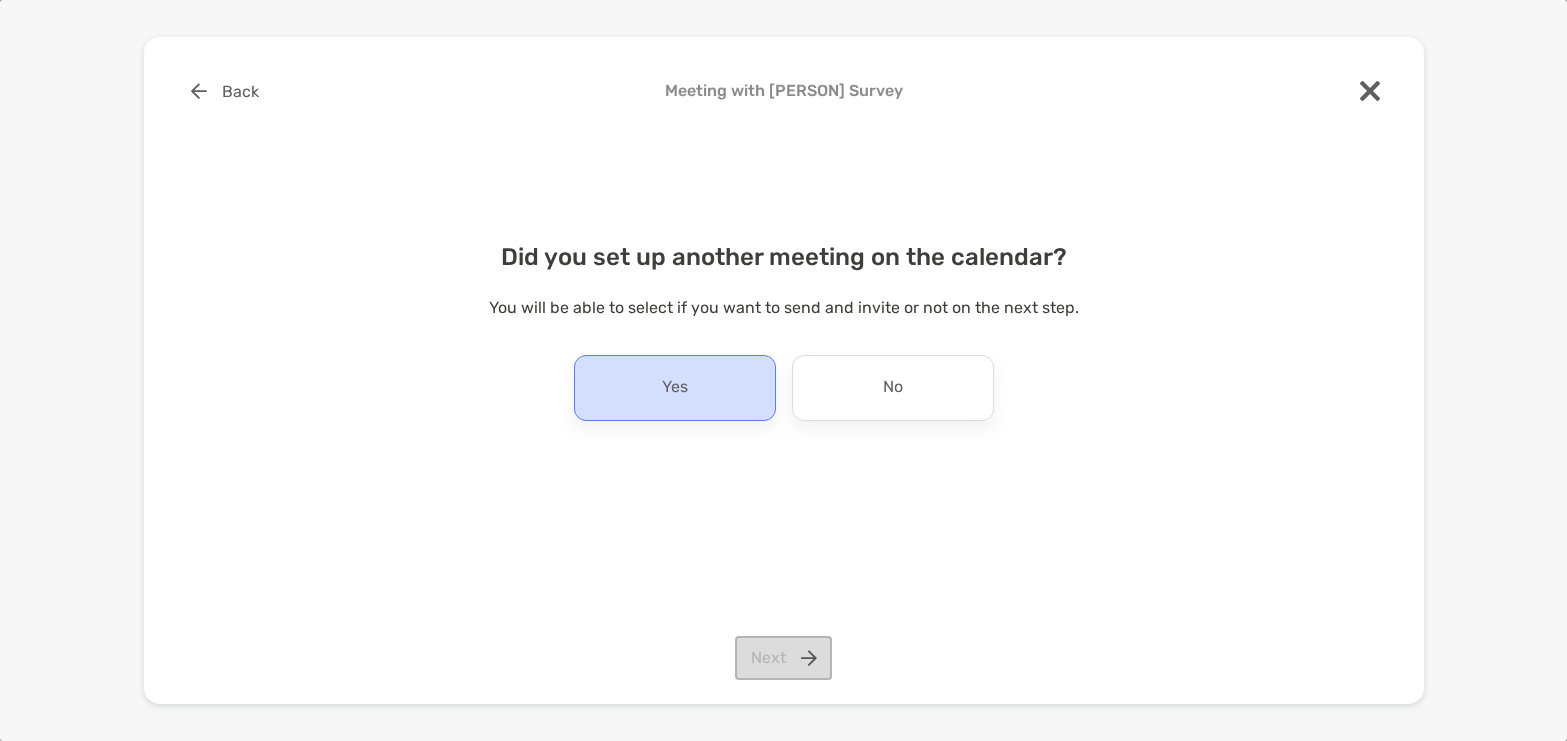 click on "Yes" at bounding box center (675, 388) 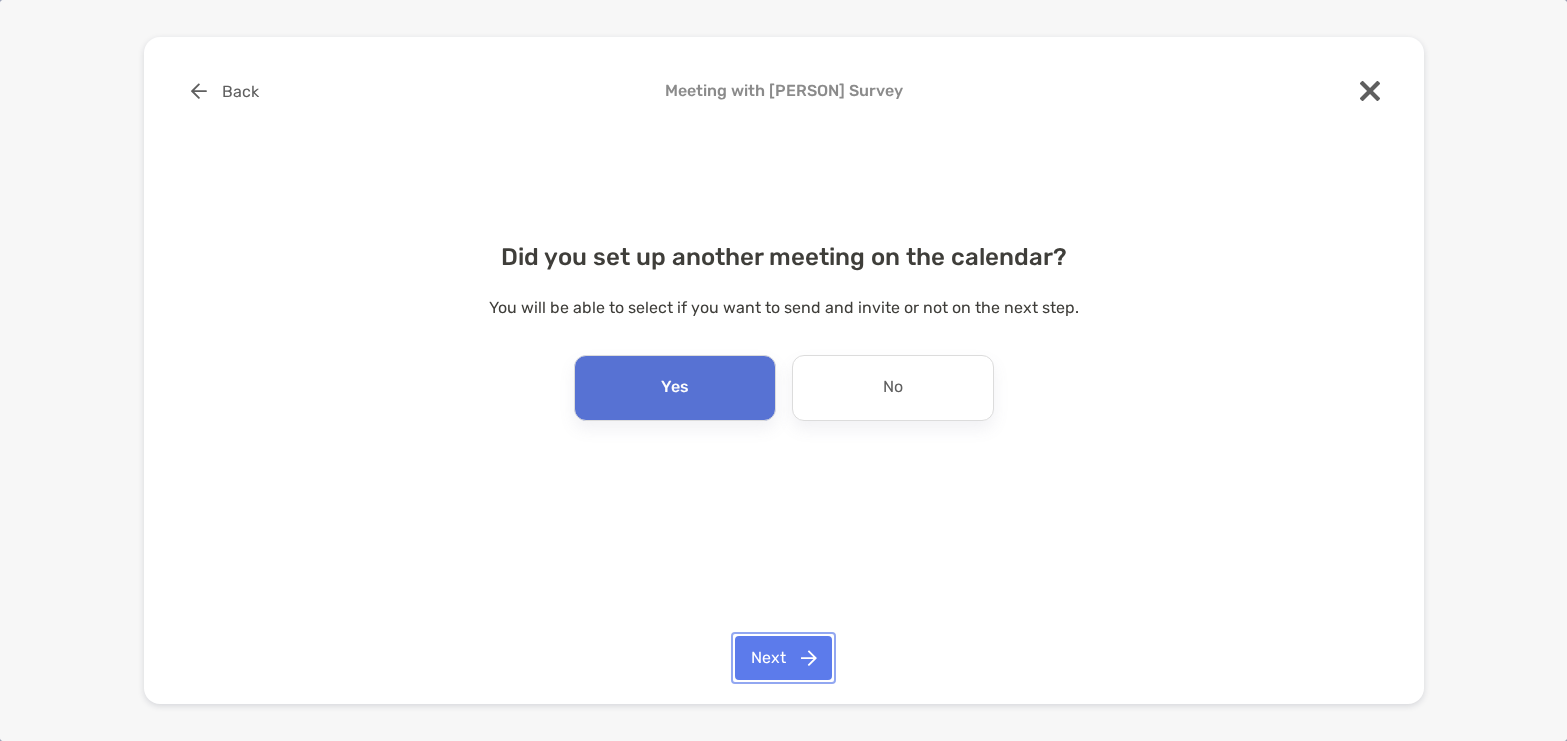 click on "Next" at bounding box center [783, 658] 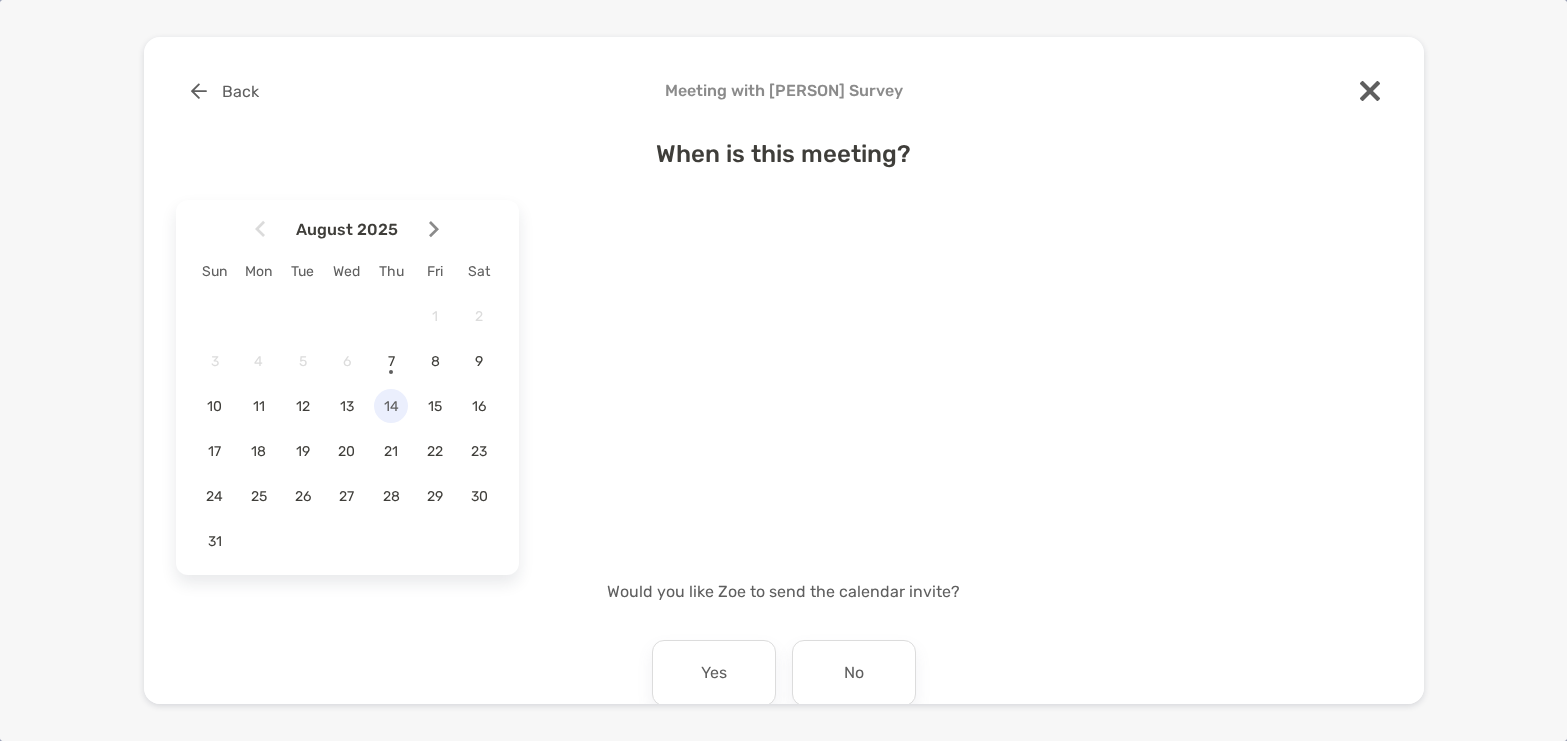 click on "14" at bounding box center (391, 406) 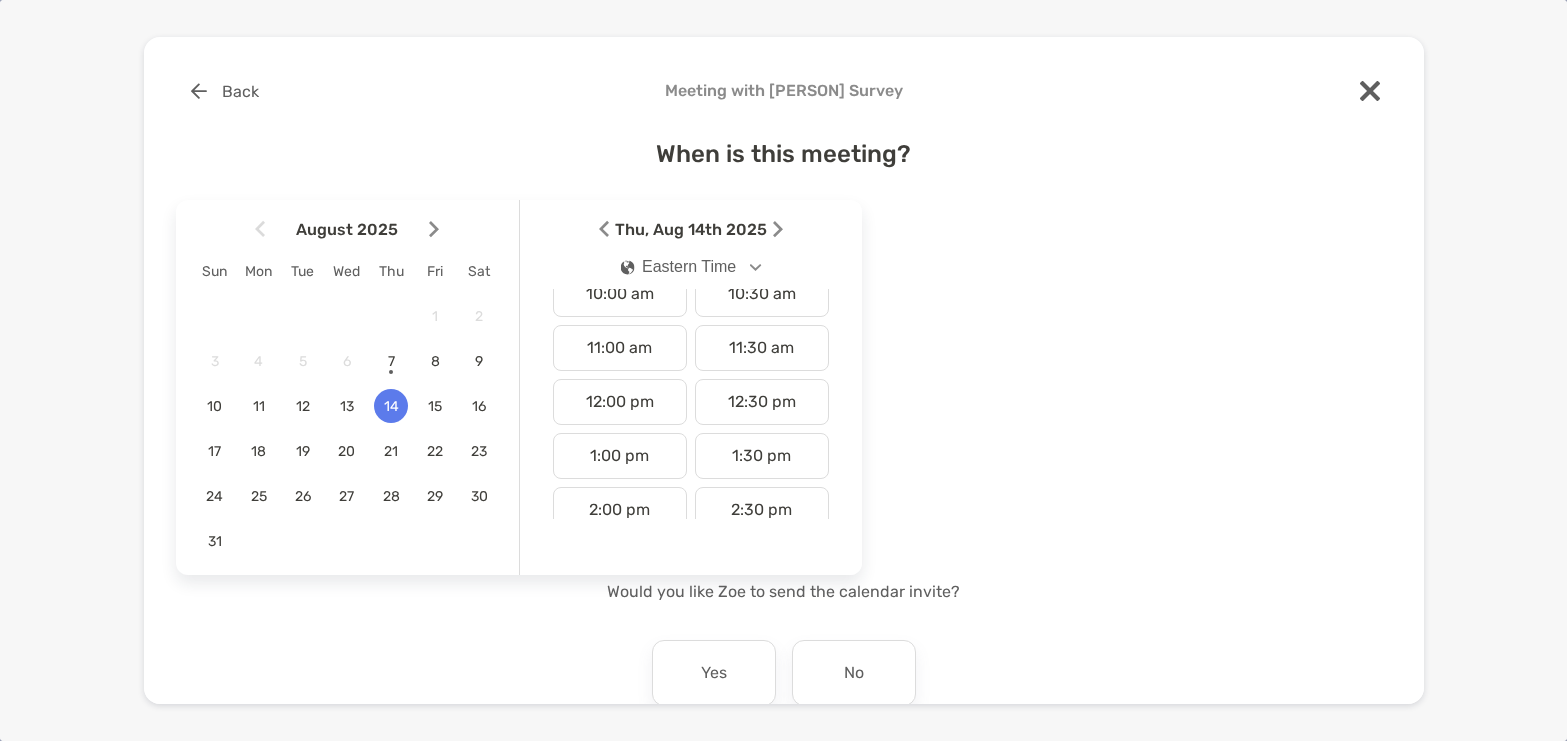 scroll, scrollTop: 573, scrollLeft: 0, axis: vertical 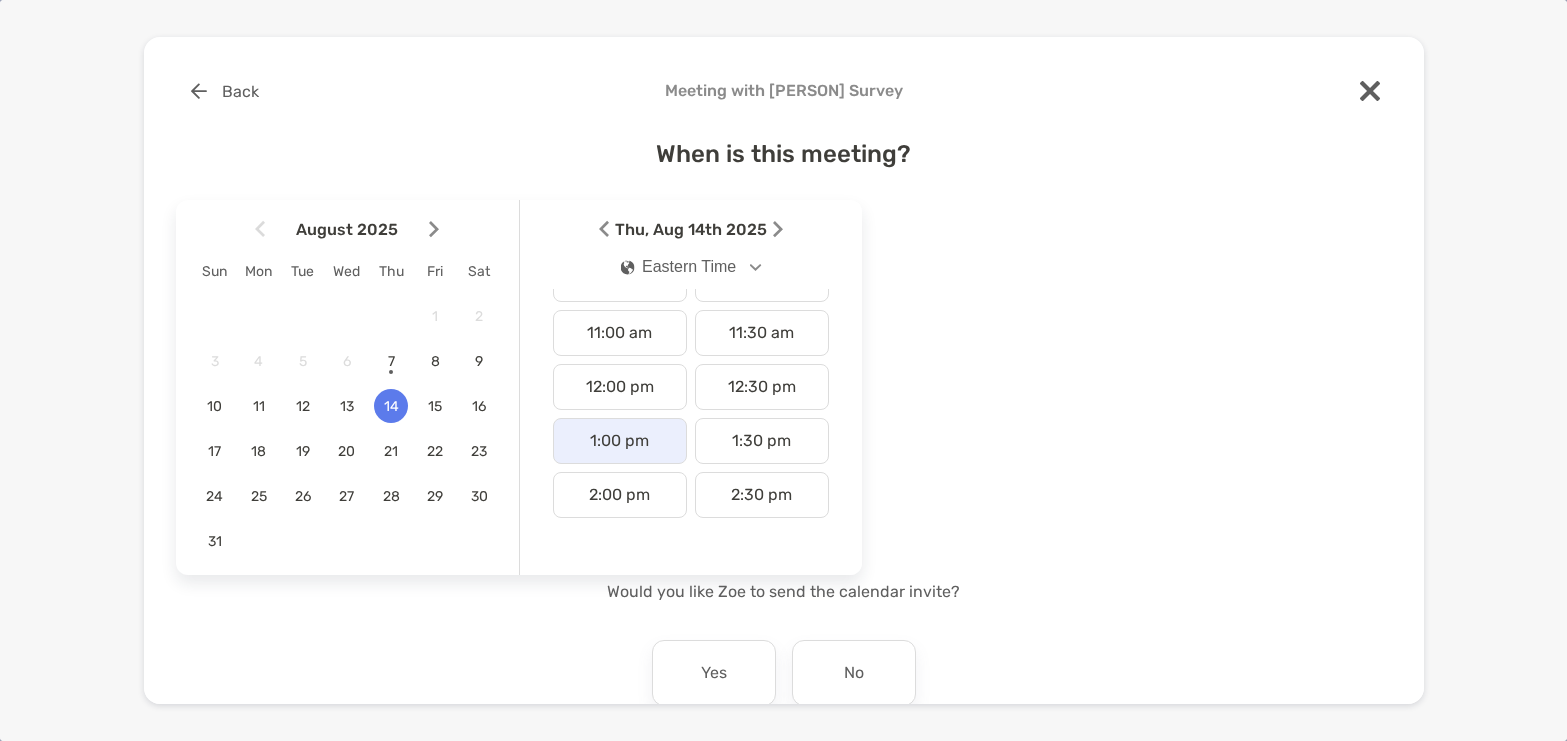 click on "1:00 pm" at bounding box center [620, 441] 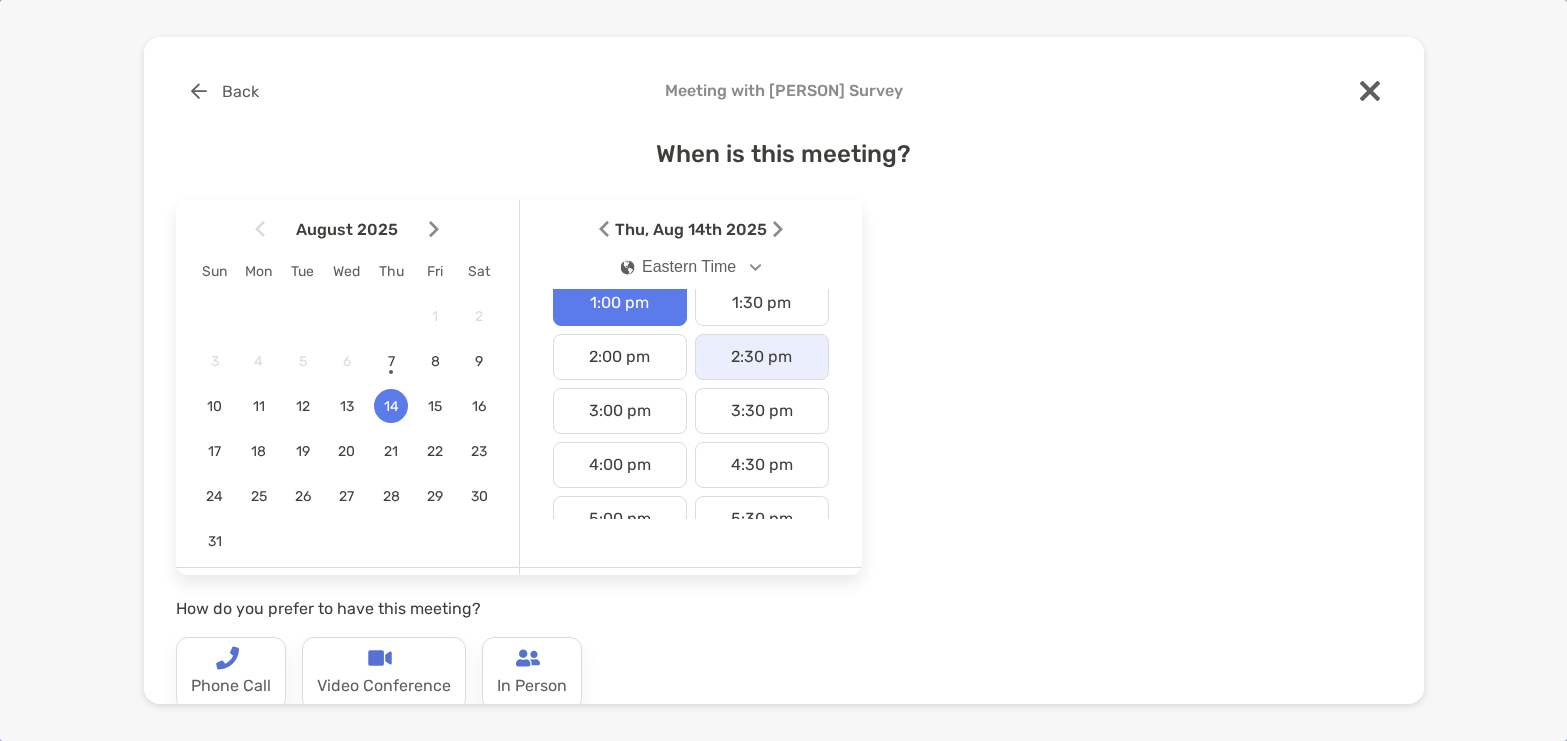 scroll, scrollTop: 724, scrollLeft: 0, axis: vertical 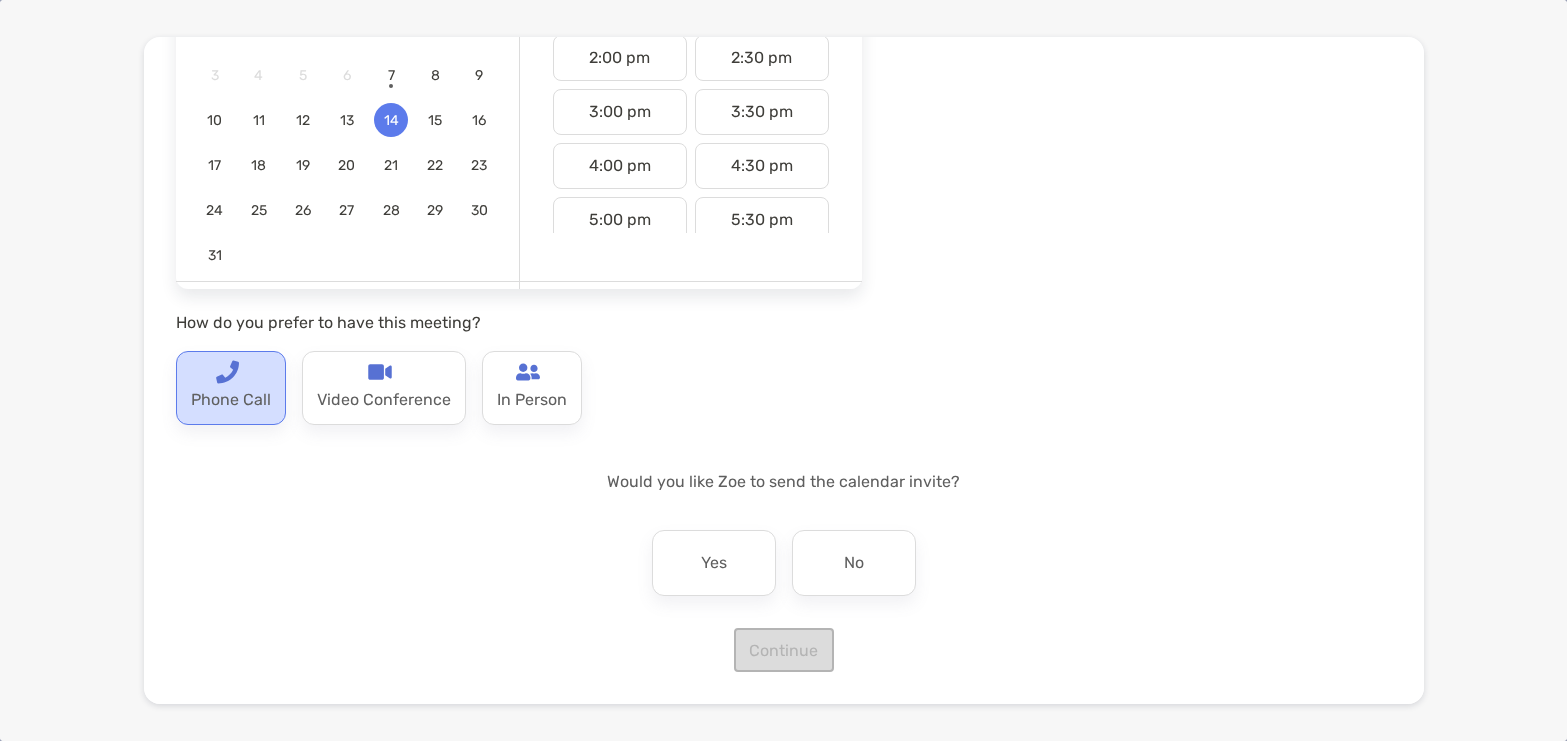 click on "Phone Call" at bounding box center [231, 400] 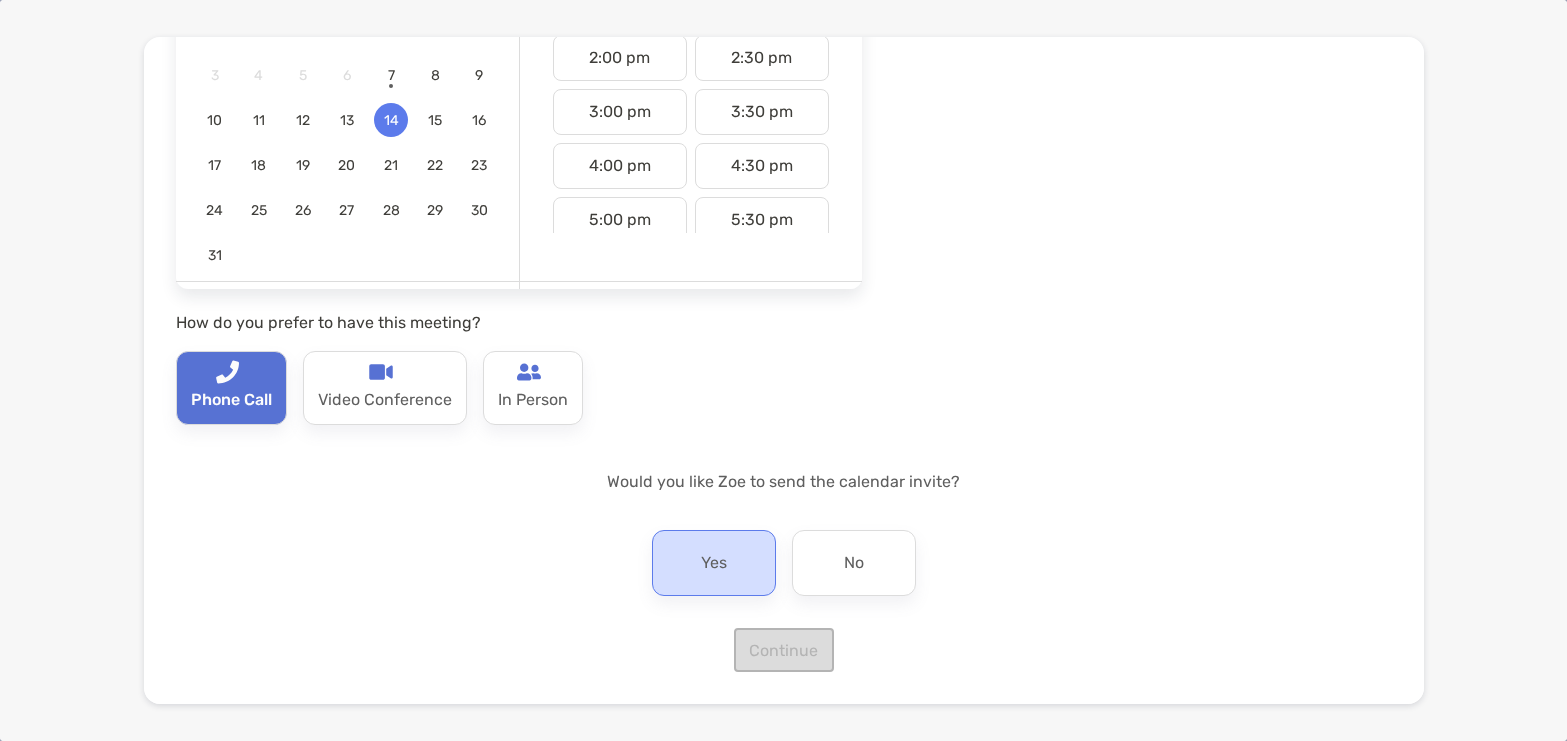 click on "Yes" at bounding box center [714, 563] 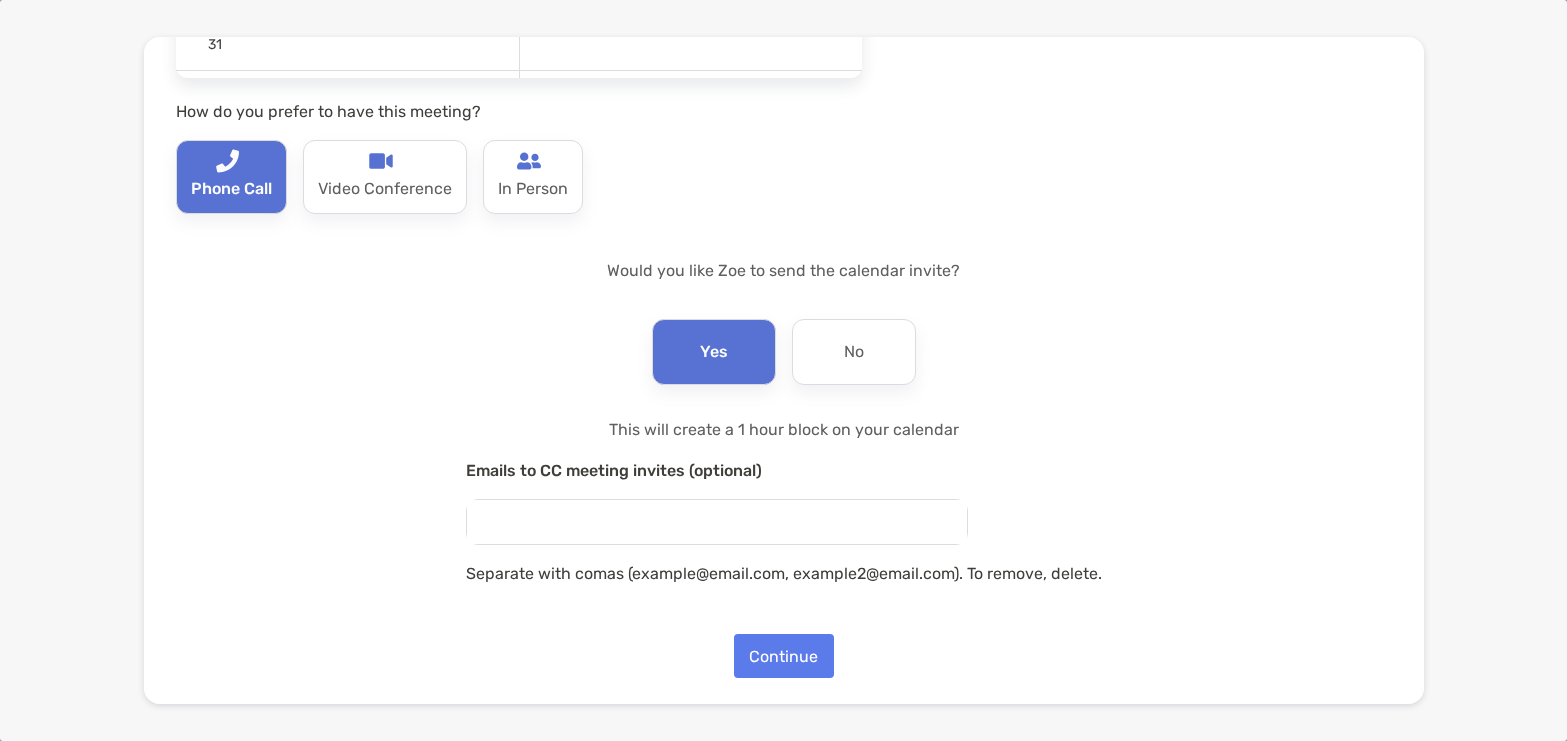 scroll, scrollTop: 503, scrollLeft: 0, axis: vertical 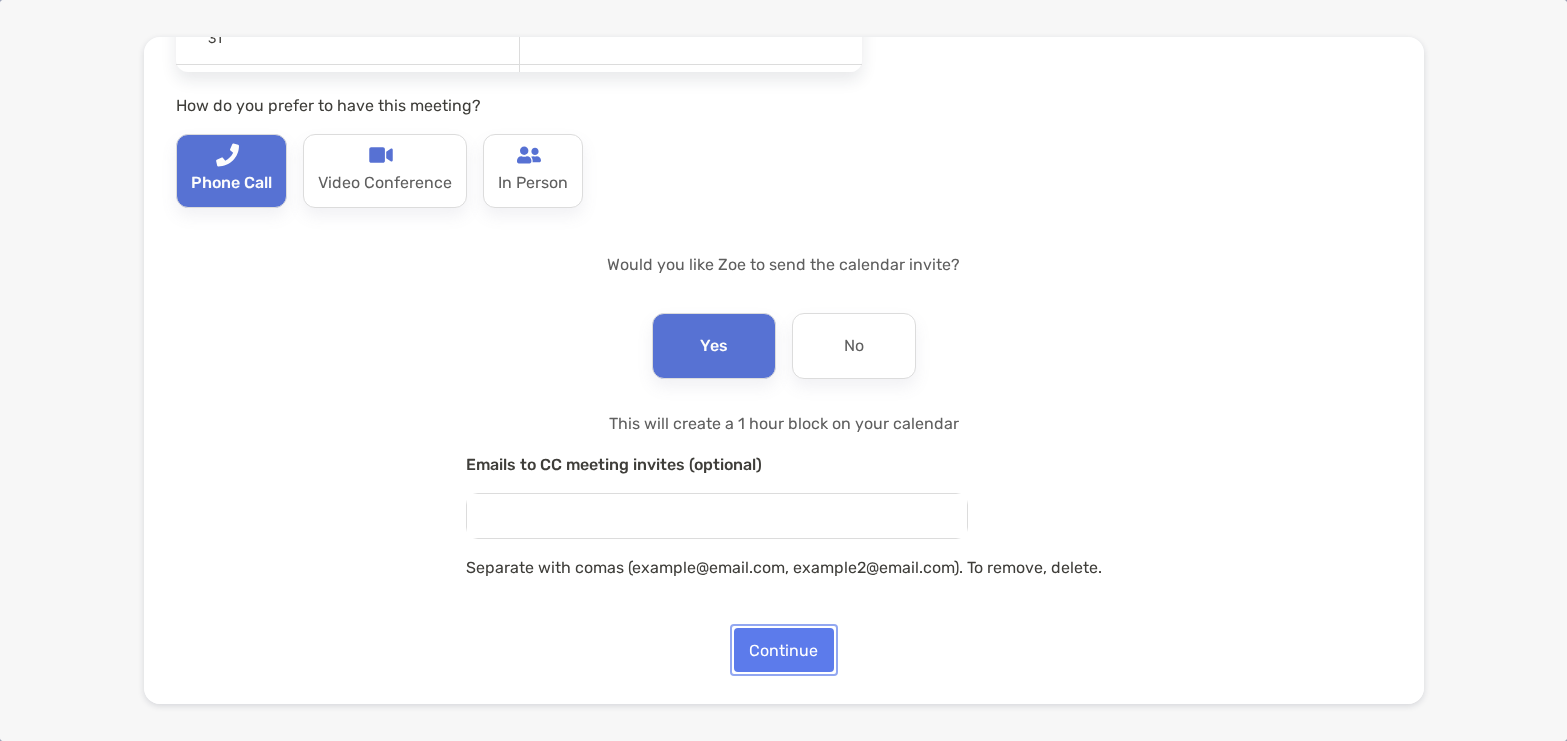 click on "Continue" at bounding box center (784, 650) 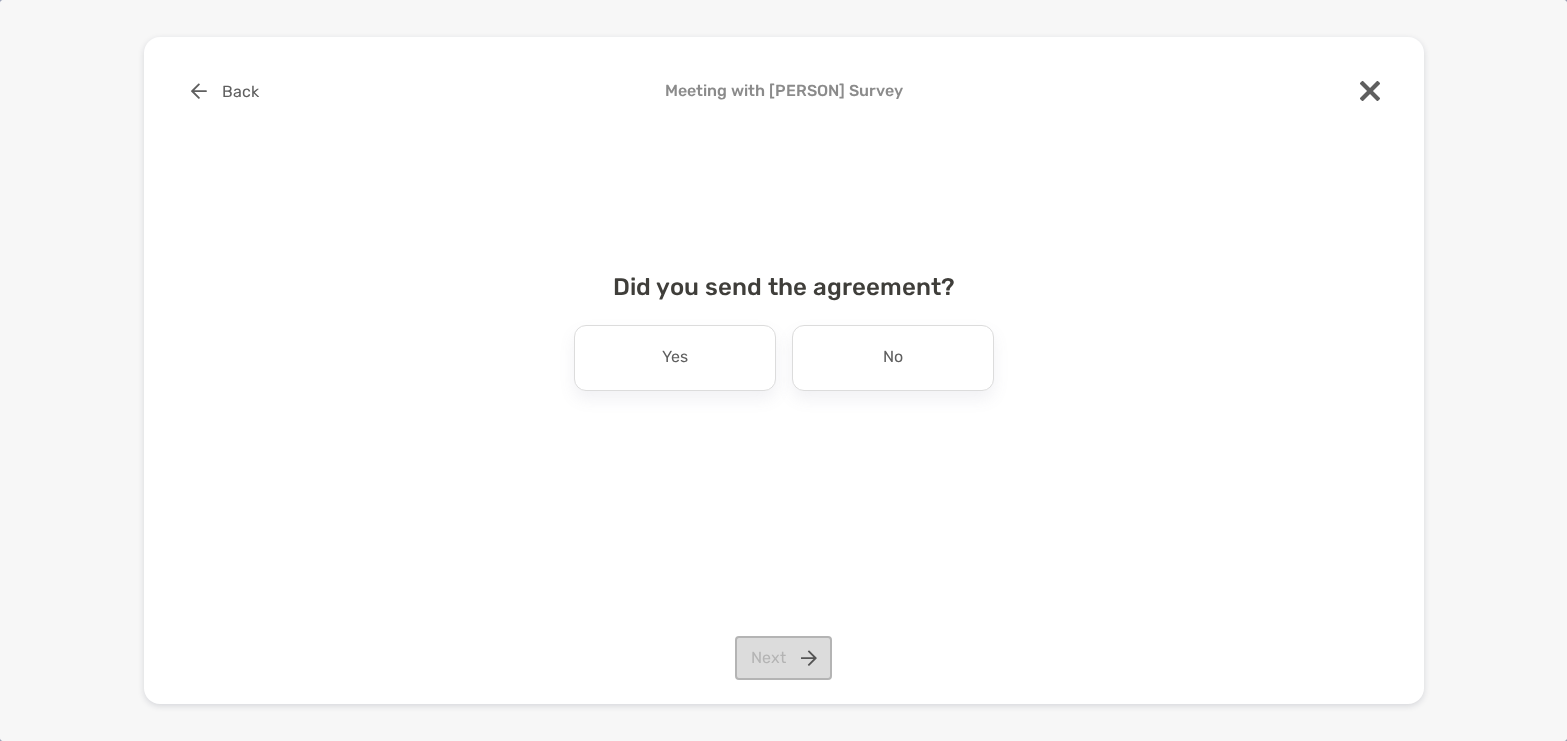 scroll, scrollTop: 0, scrollLeft: 0, axis: both 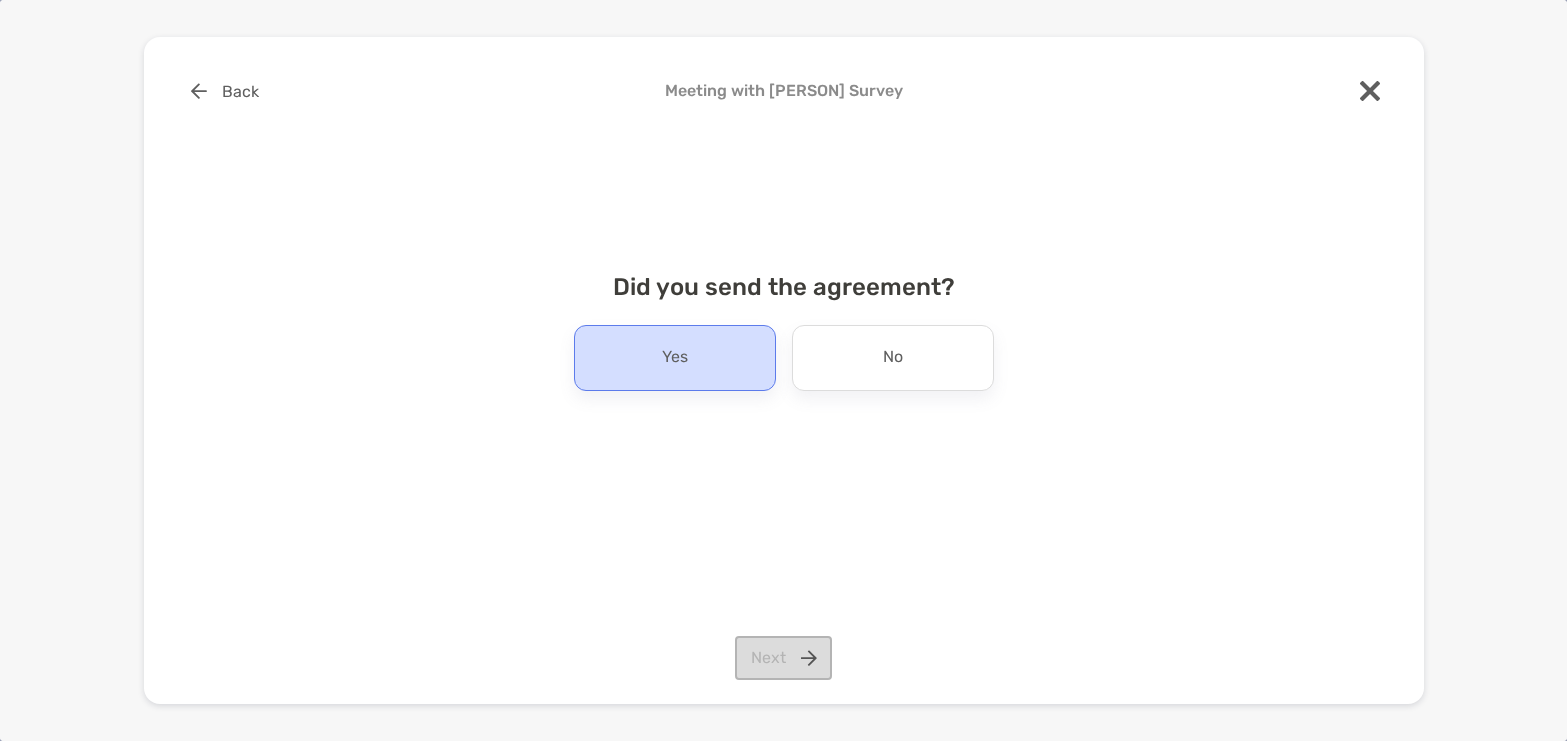 click on "Yes" at bounding box center [675, 358] 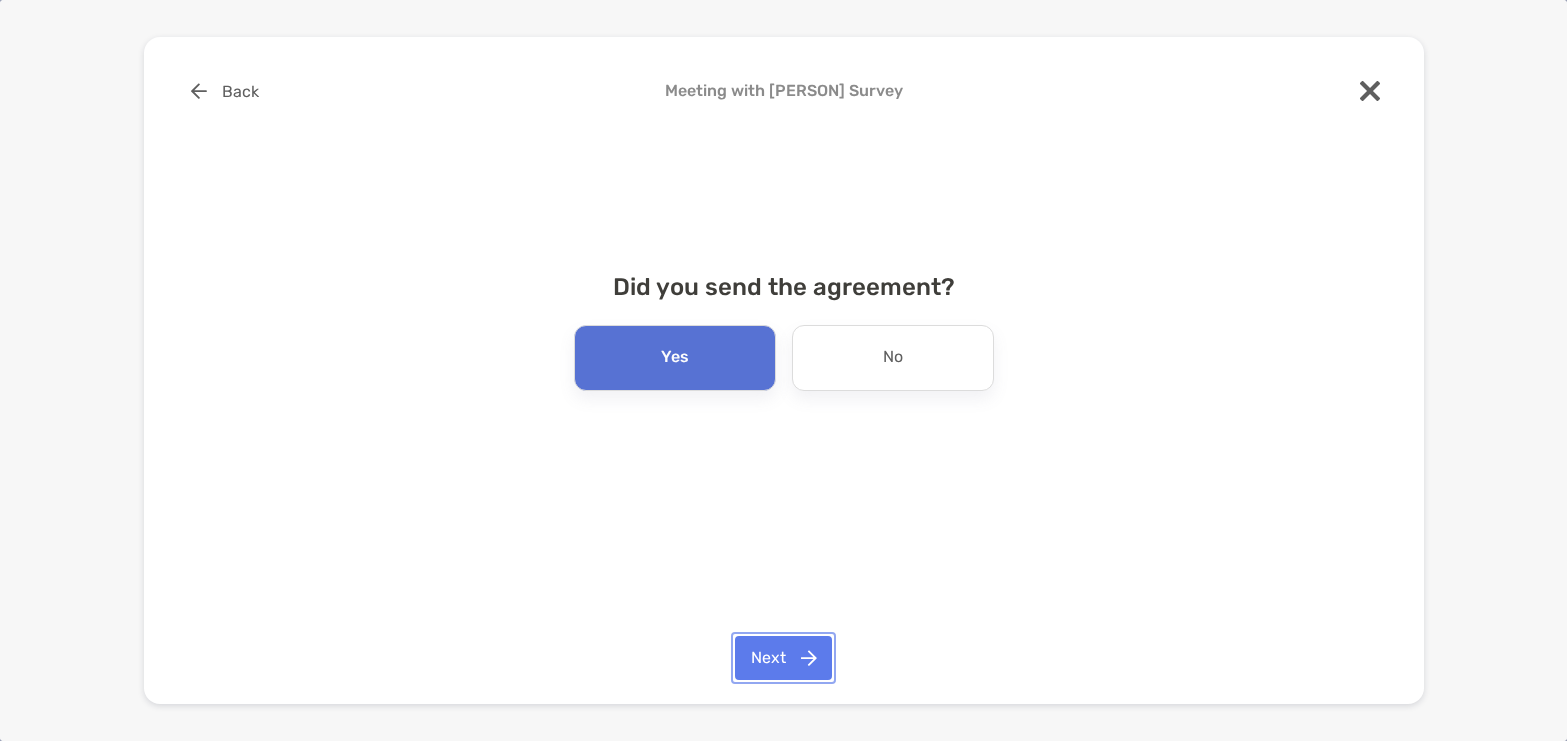click on "Next" at bounding box center [783, 658] 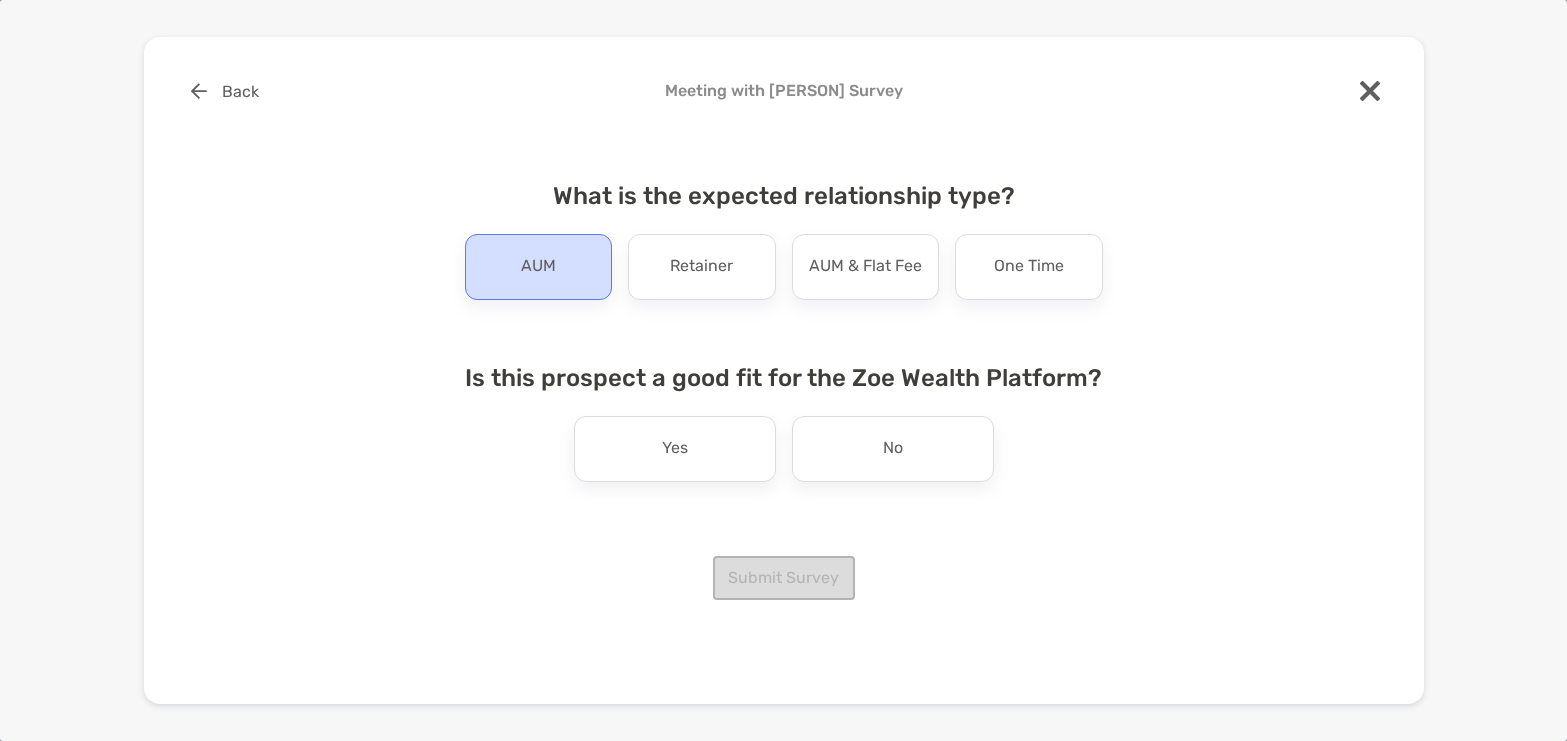 click on "AUM" at bounding box center [538, 267] 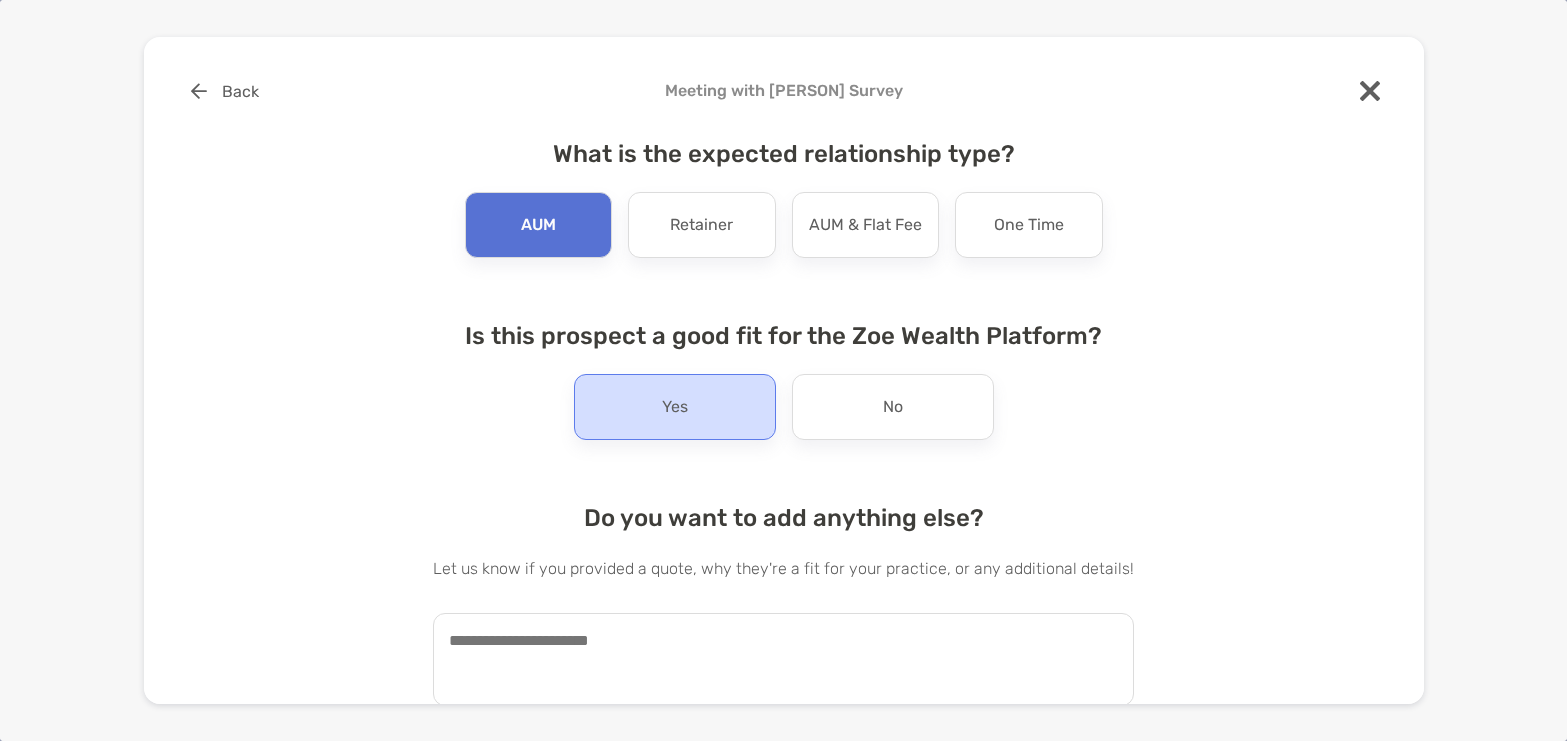 click on "Yes" at bounding box center (675, 407) 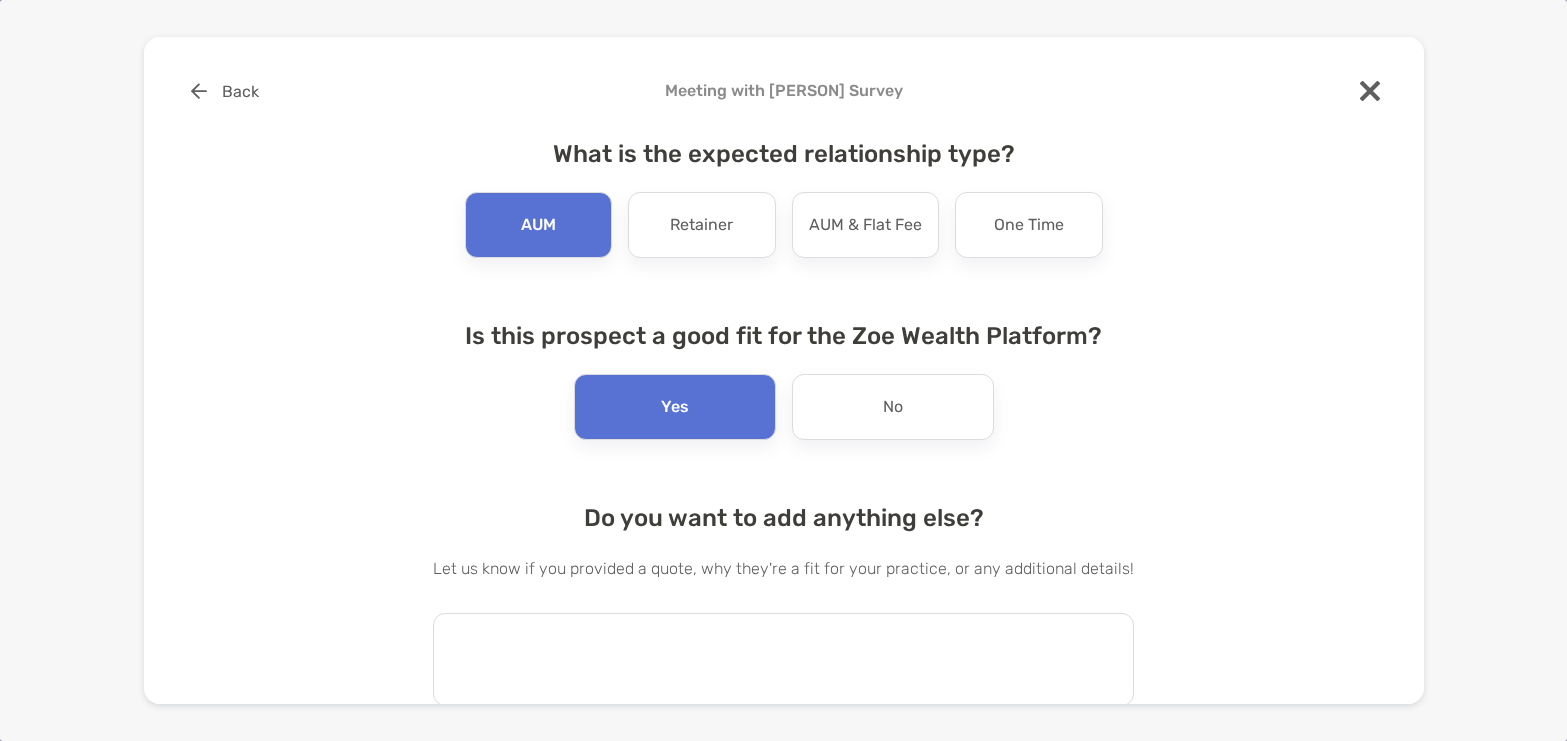 click at bounding box center [783, 659] 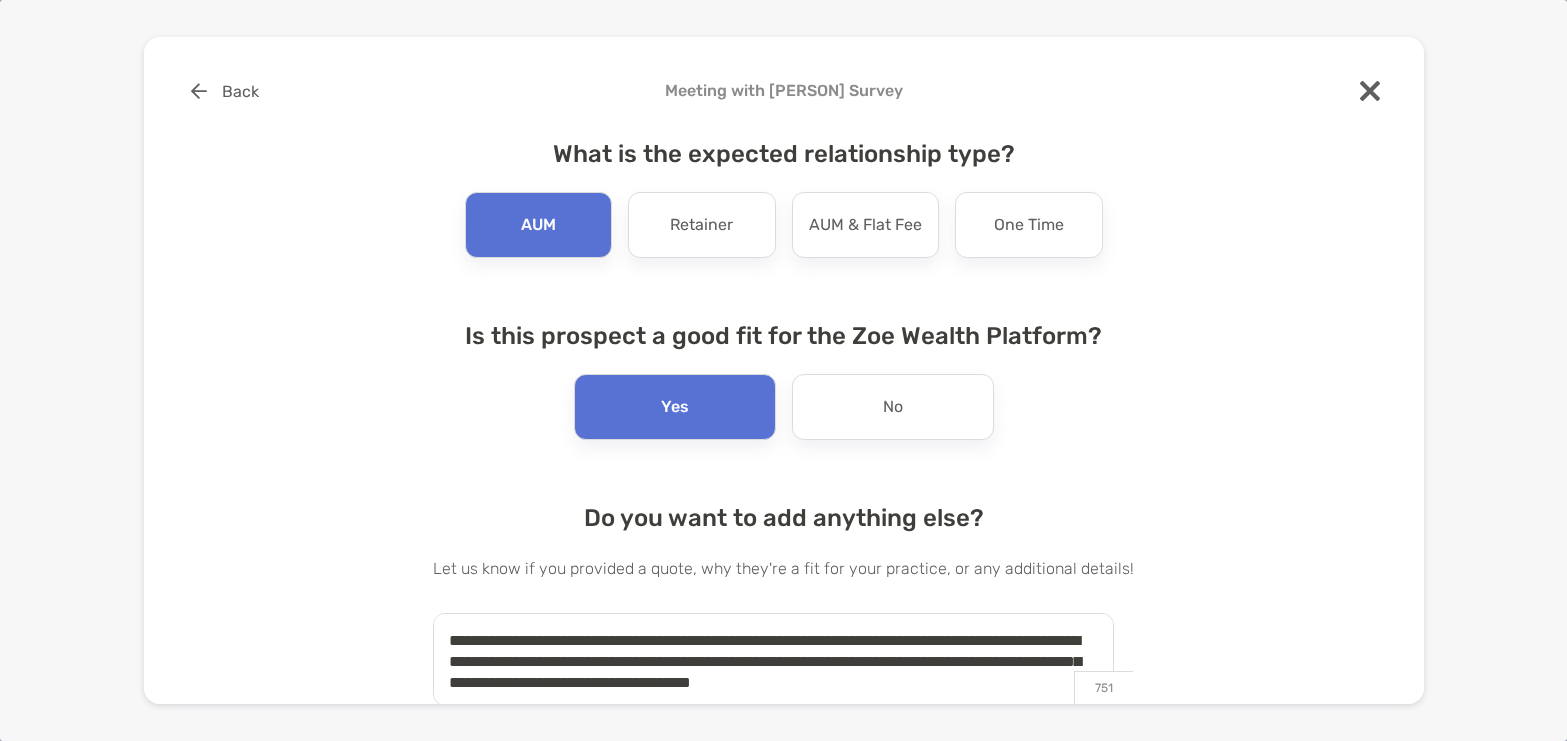 scroll, scrollTop: 9, scrollLeft: 0, axis: vertical 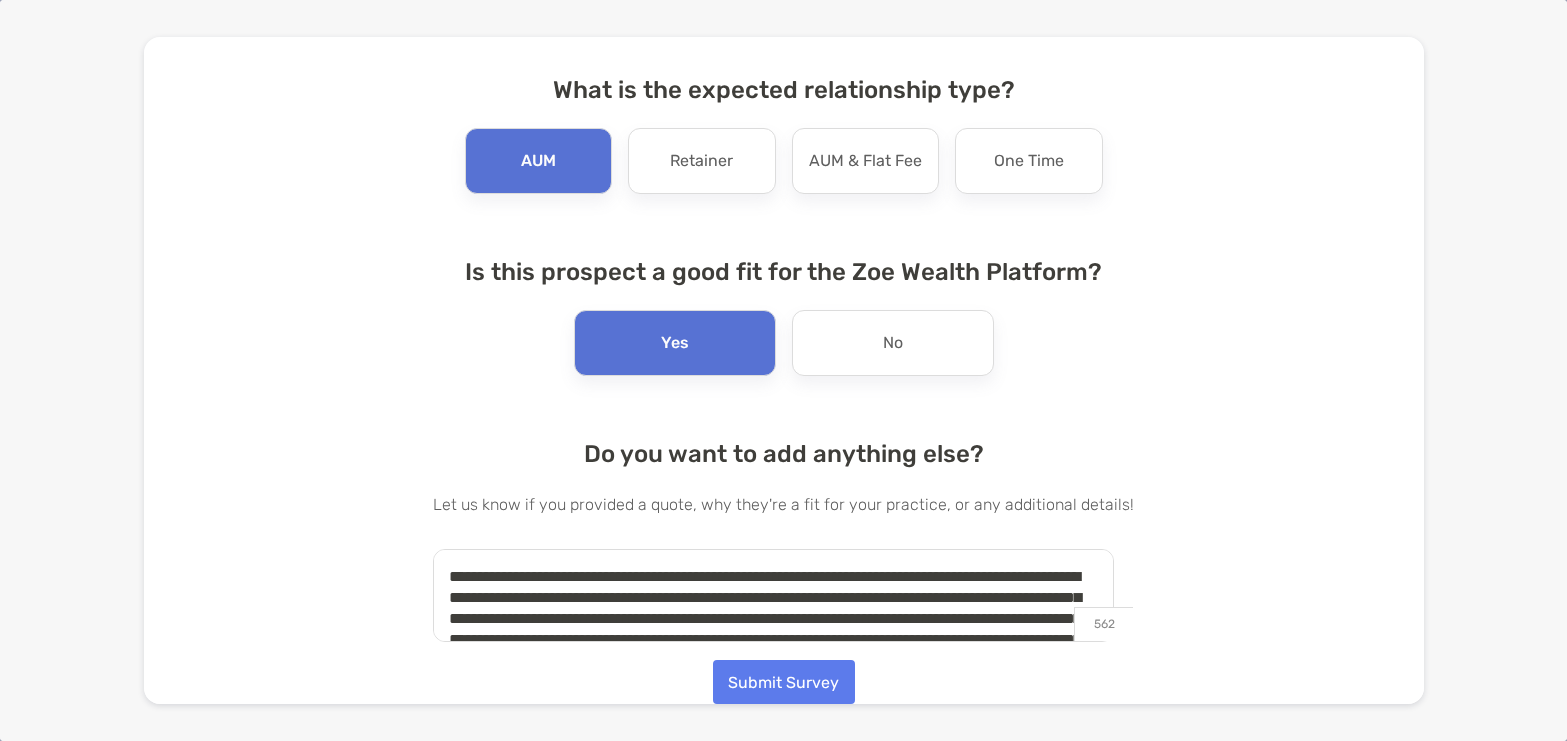 click on "**********" at bounding box center (773, 595) 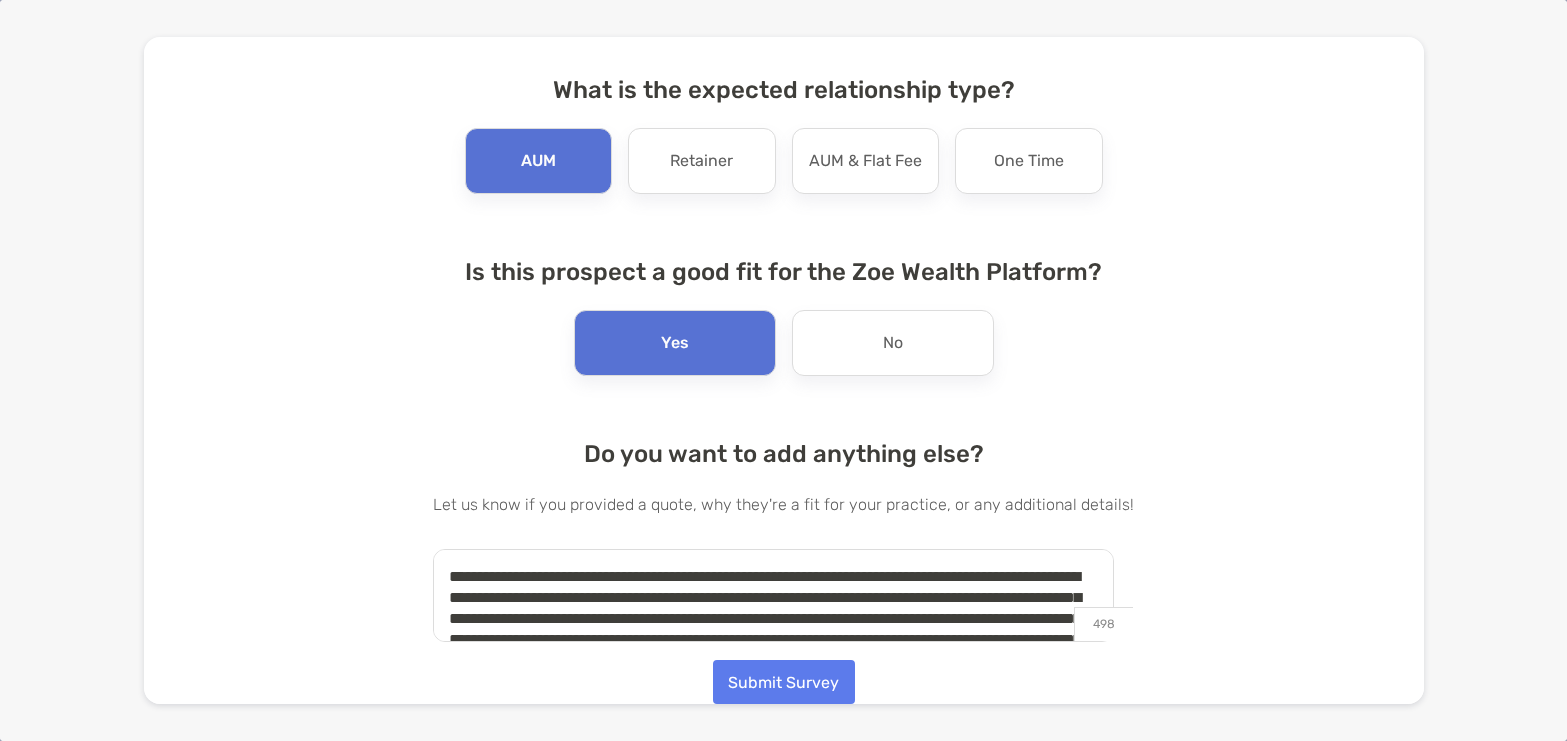 type on "**********" 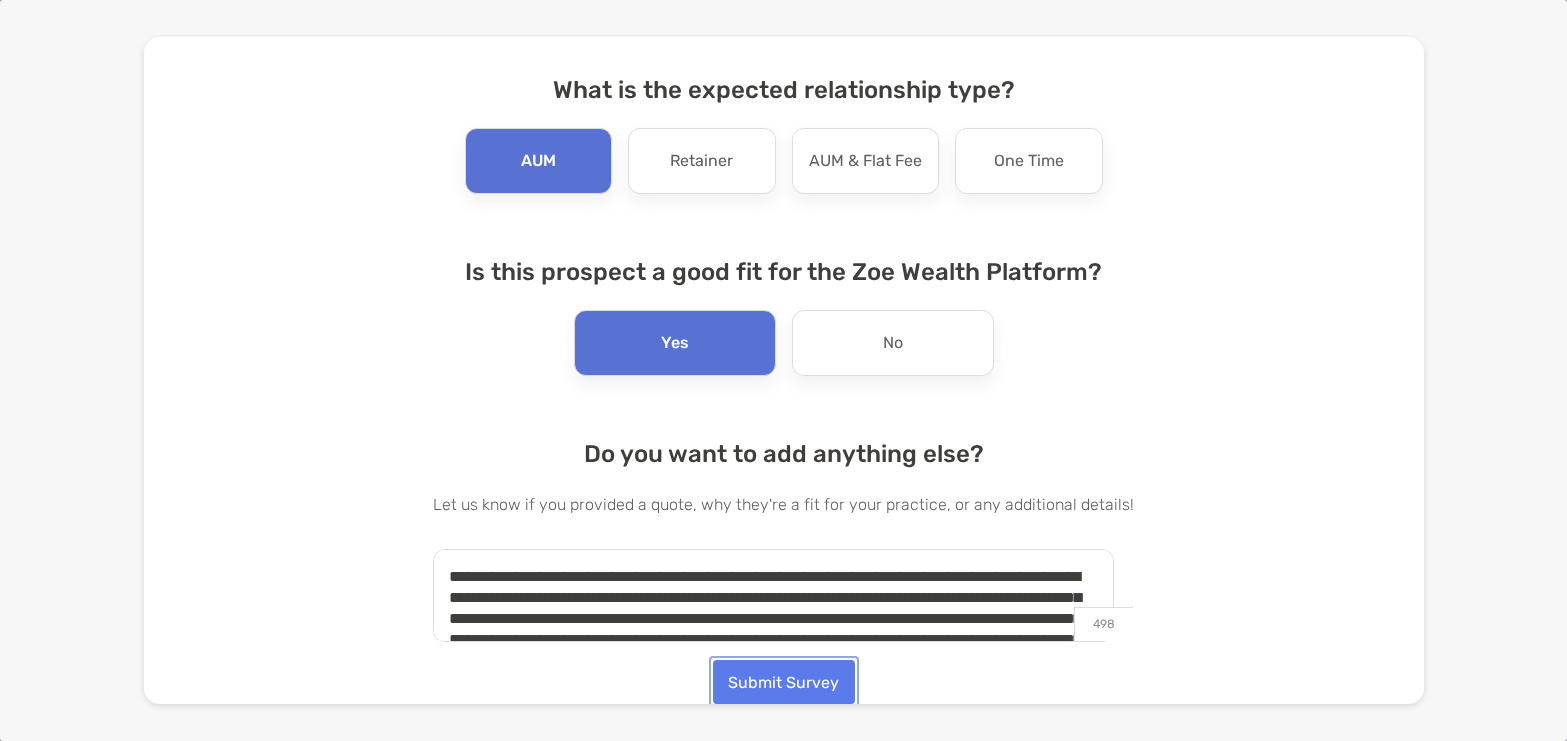 click on "Submit Survey" at bounding box center [784, 682] 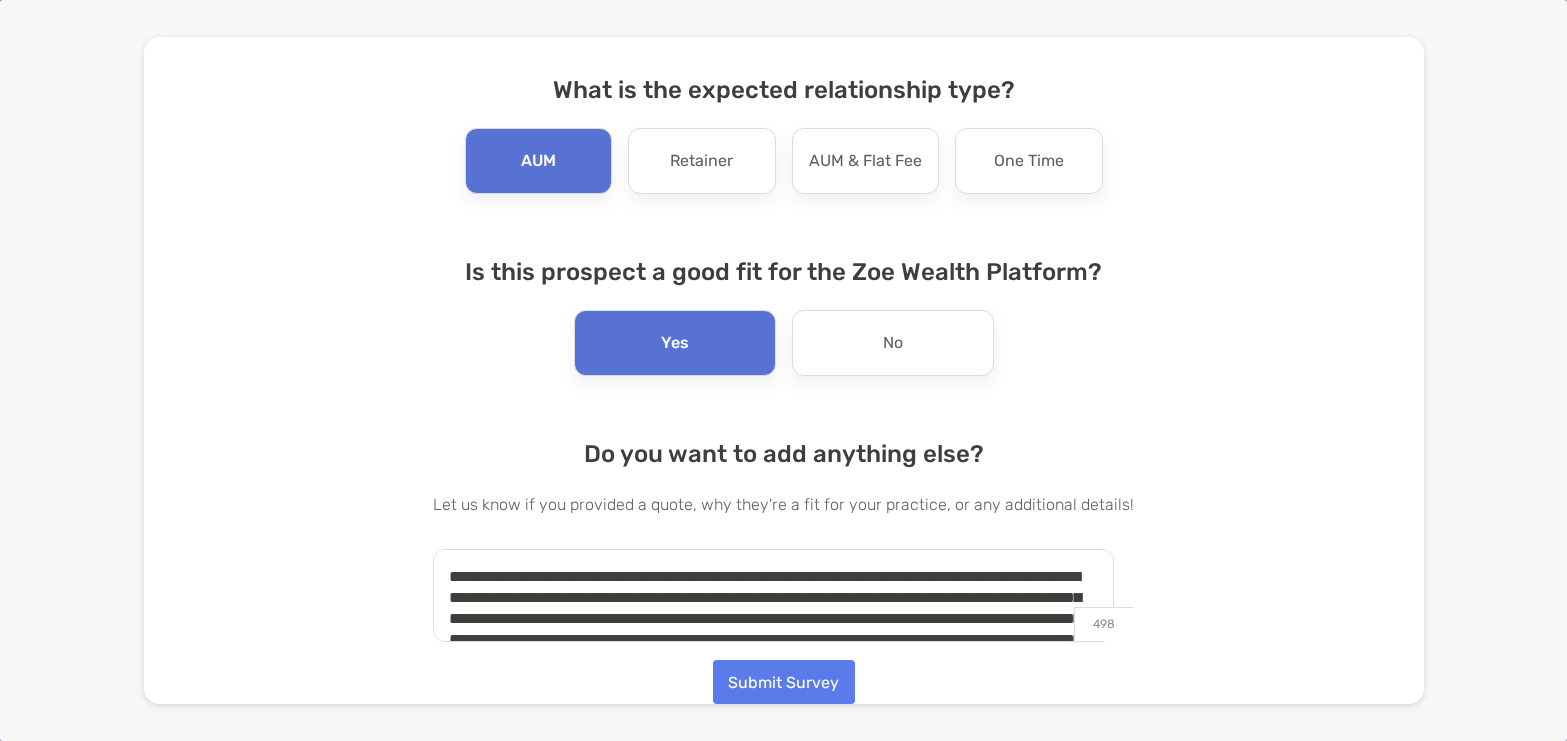 scroll, scrollTop: 0, scrollLeft: 0, axis: both 